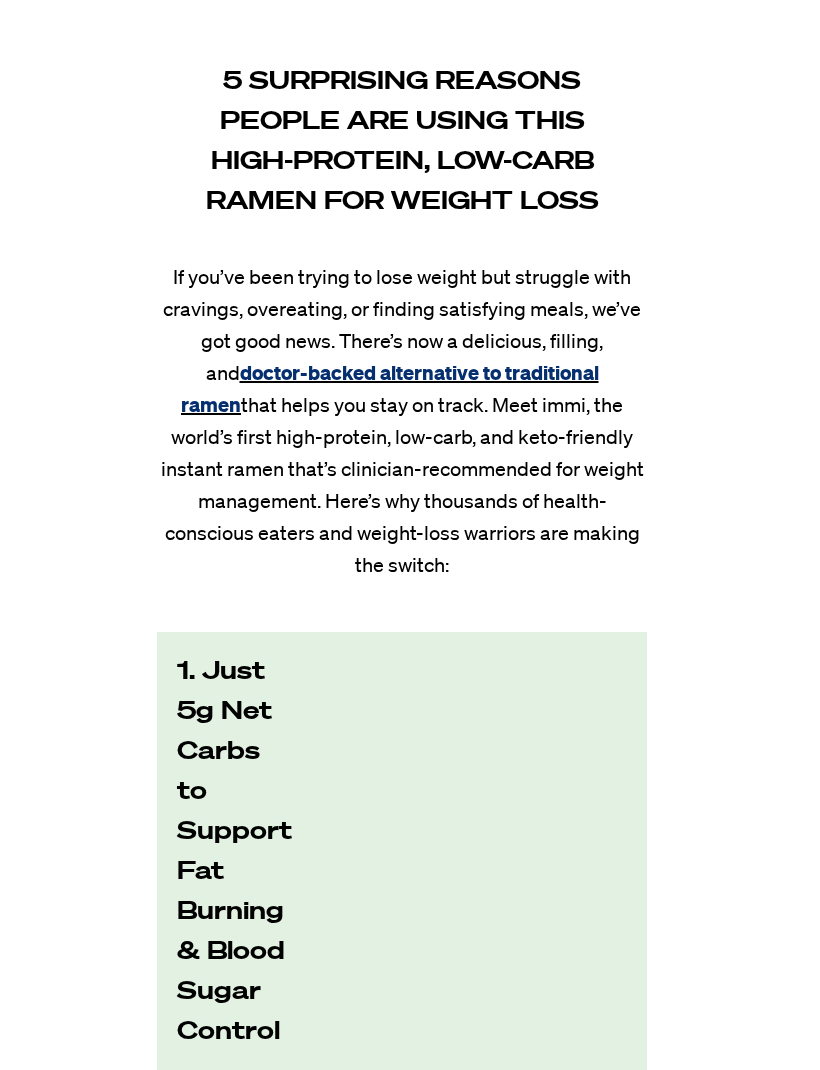 scroll, scrollTop: 408, scrollLeft: 0, axis: vertical 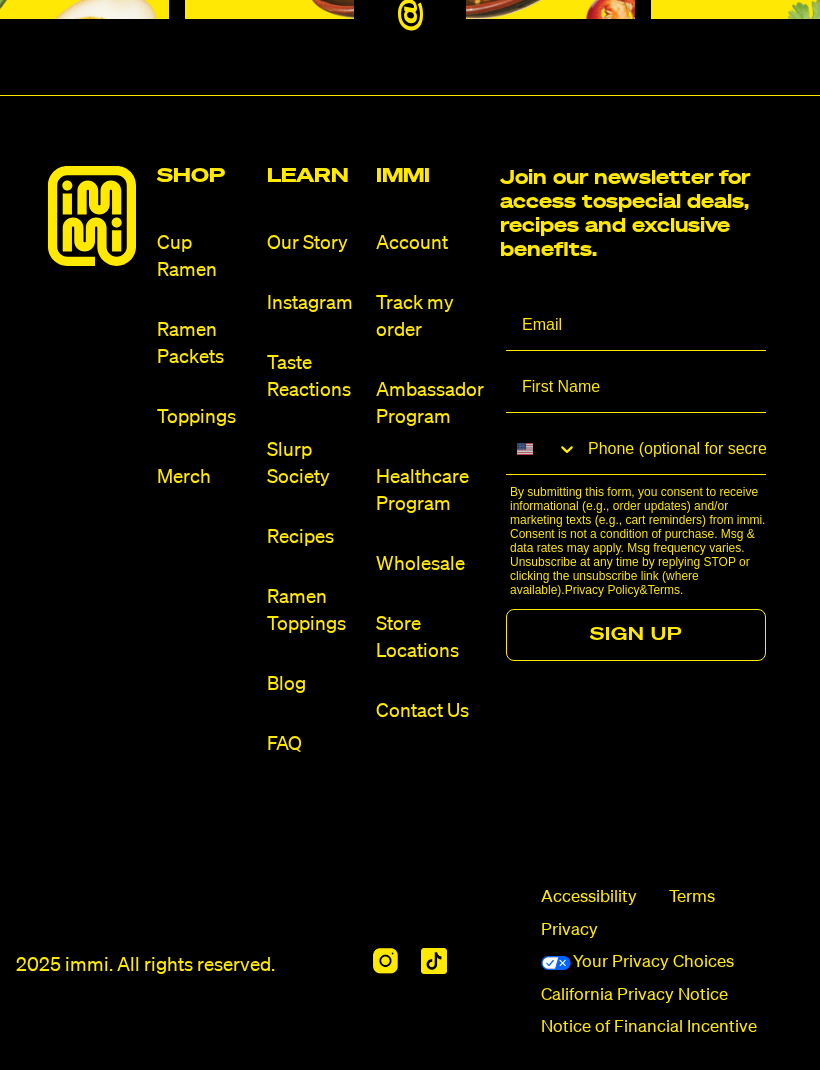 click on "Cup Ramen" at bounding box center (203, 257) 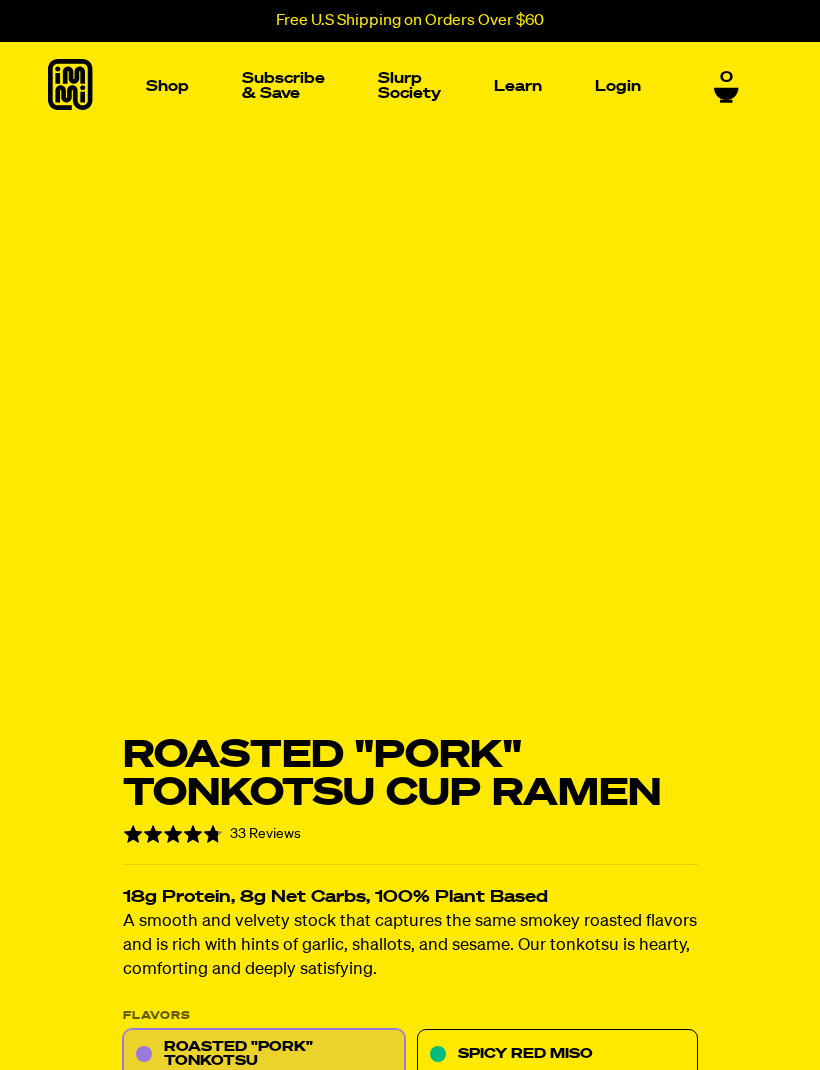 scroll, scrollTop: 0, scrollLeft: 0, axis: both 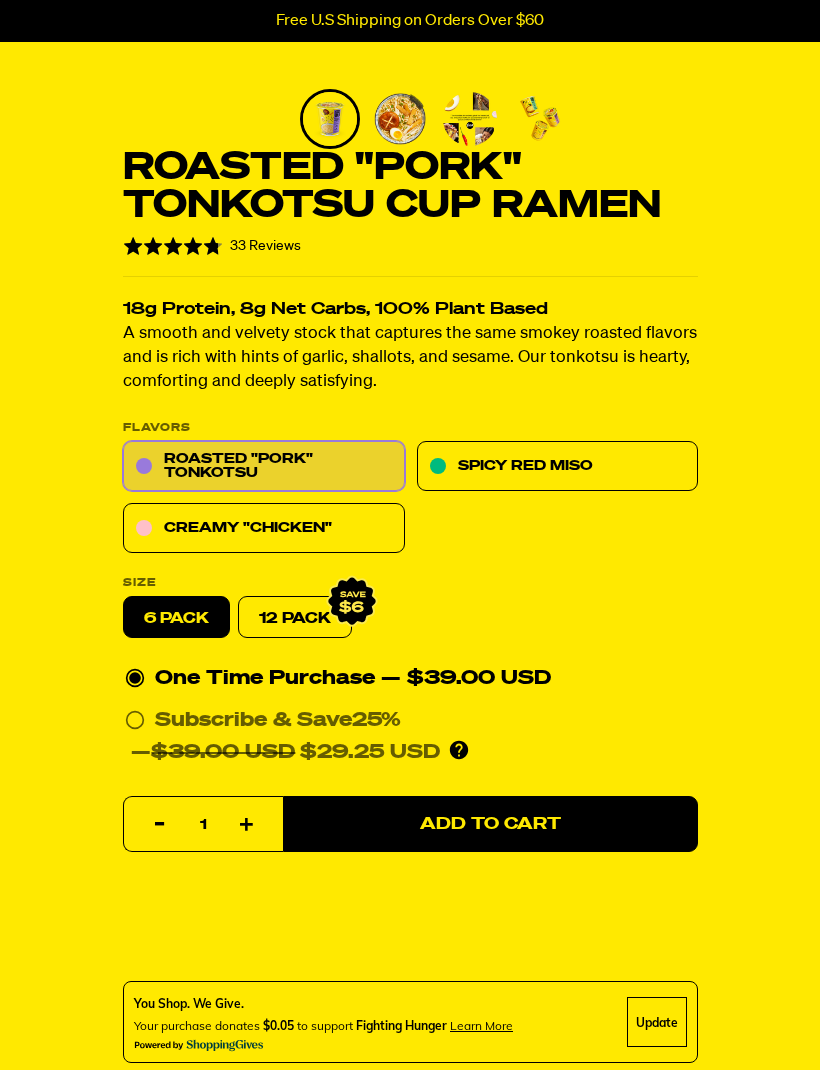 click on "Creamy "Chicken"" at bounding box center (264, 529) 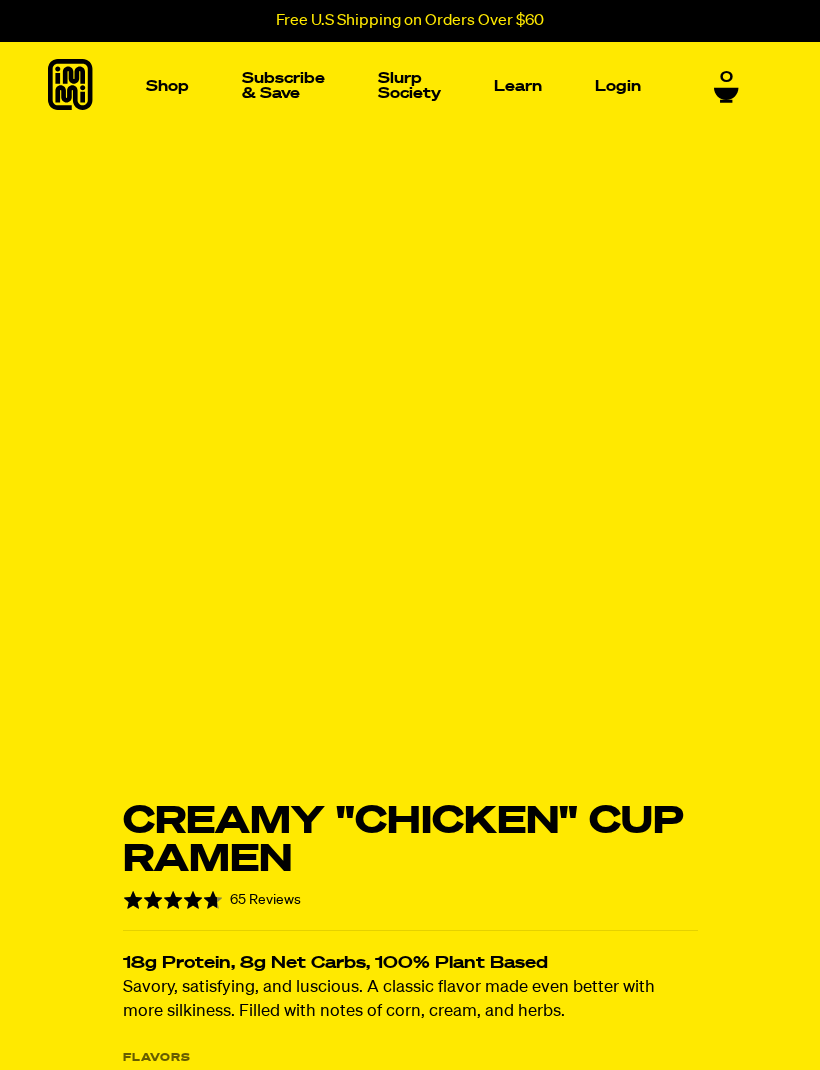 scroll, scrollTop: 0, scrollLeft: 0, axis: both 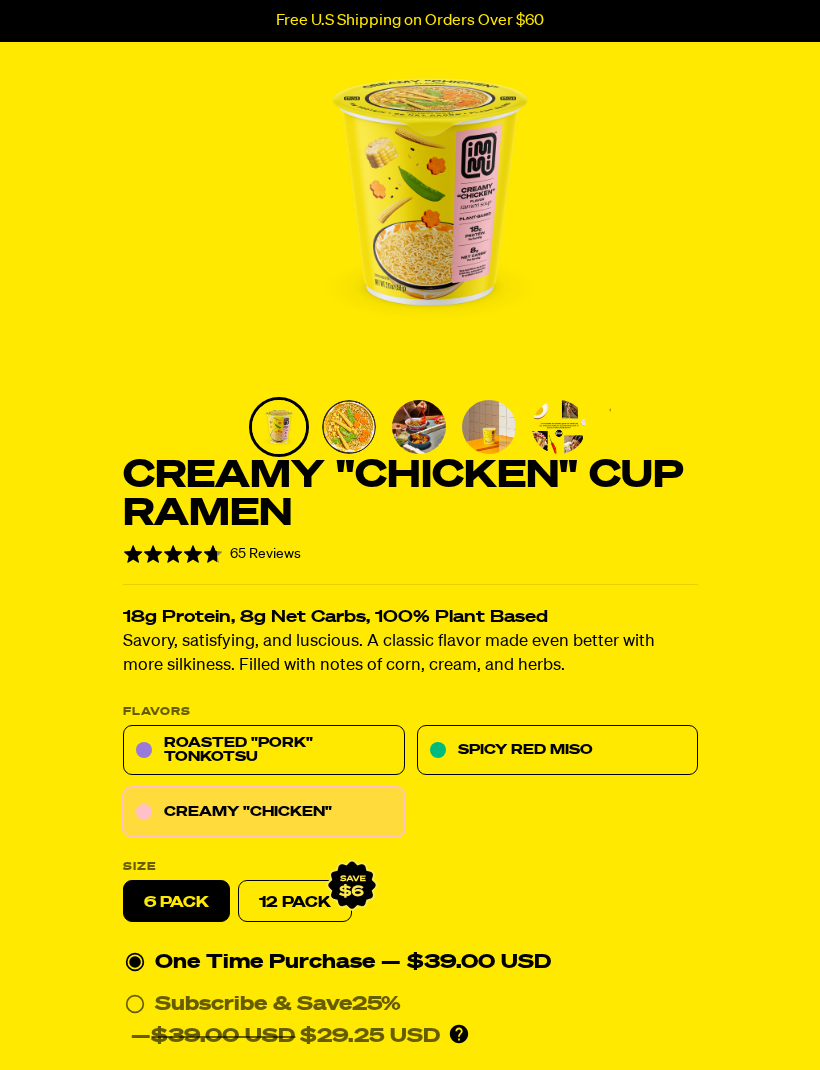 click at bounding box center (349, 427) 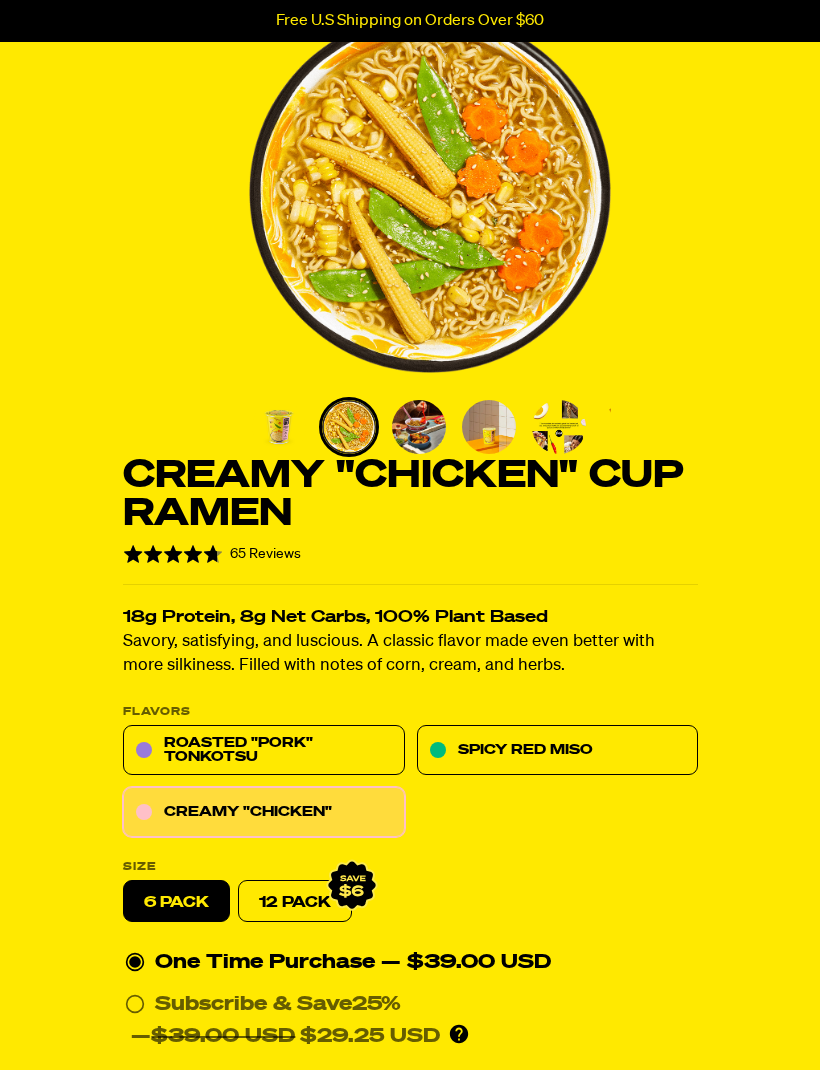 click at bounding box center (419, 427) 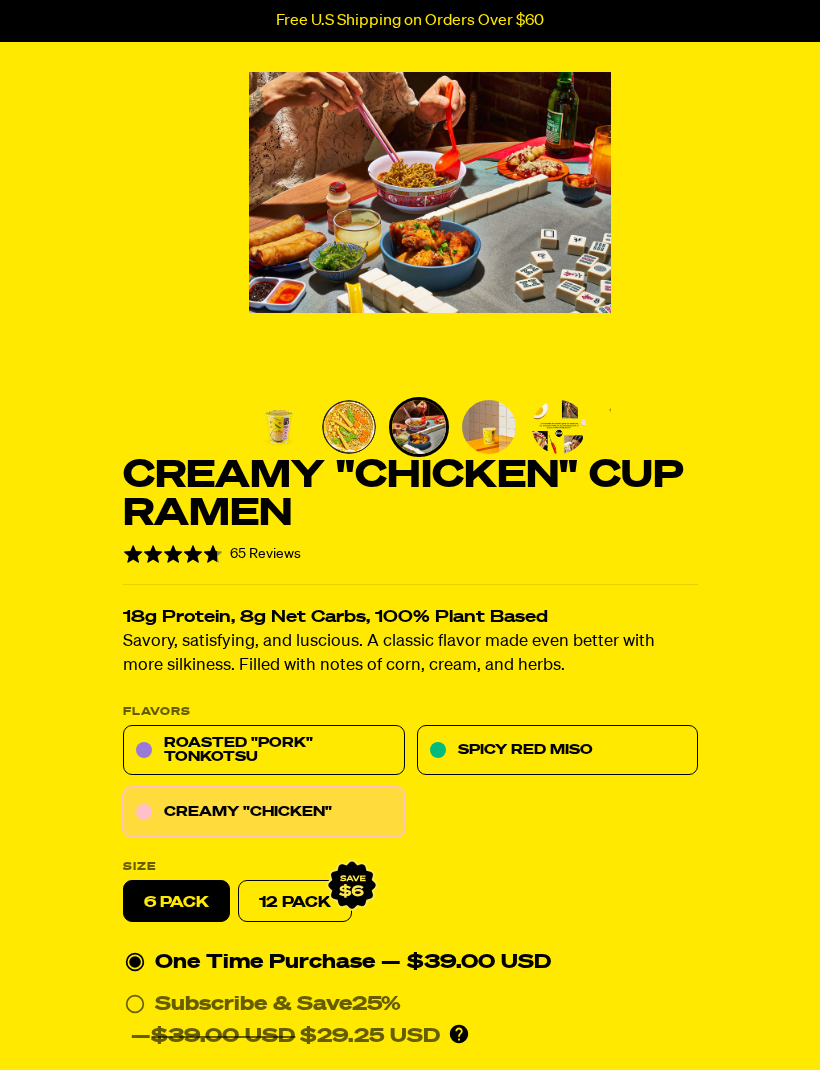 click at bounding box center [349, 427] 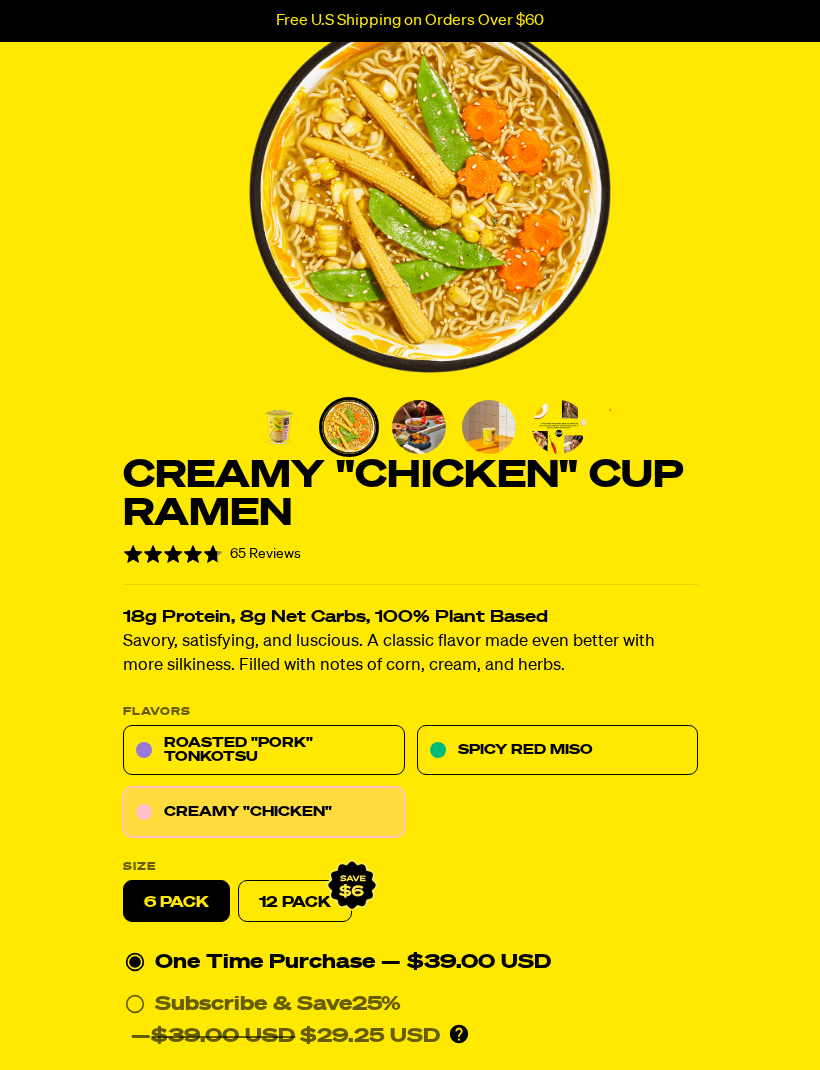 click at bounding box center [279, 427] 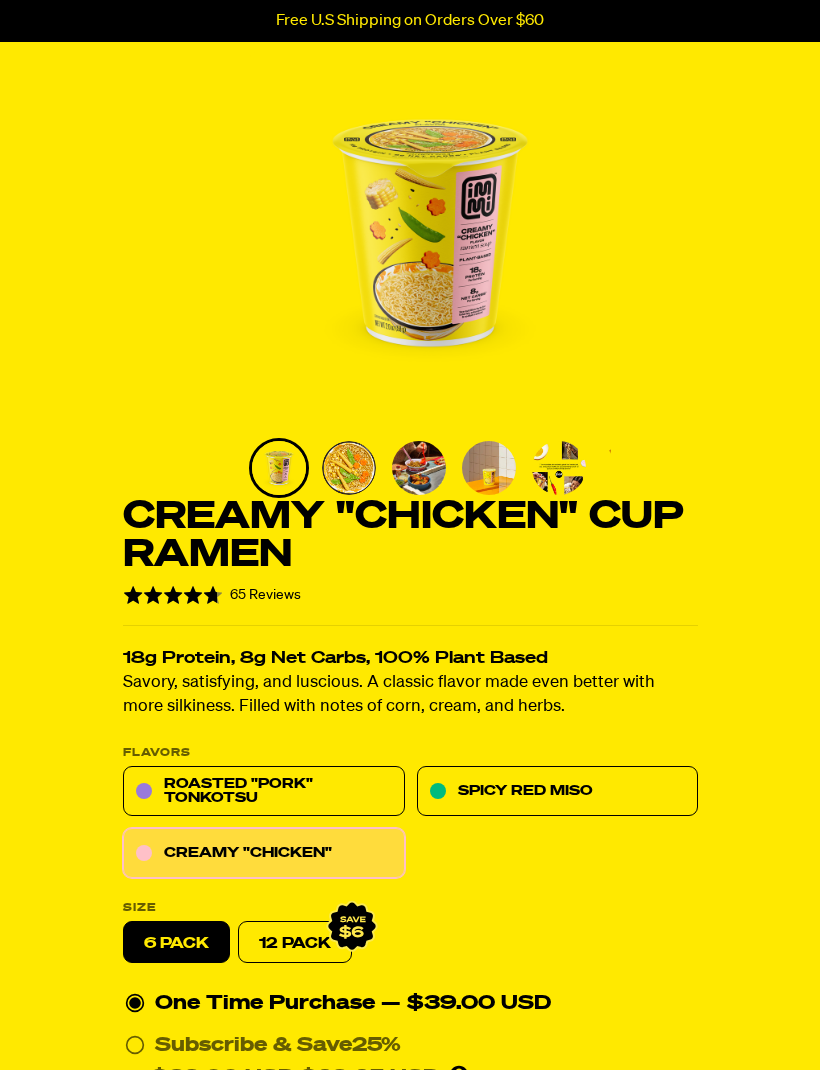 scroll, scrollTop: 0, scrollLeft: 0, axis: both 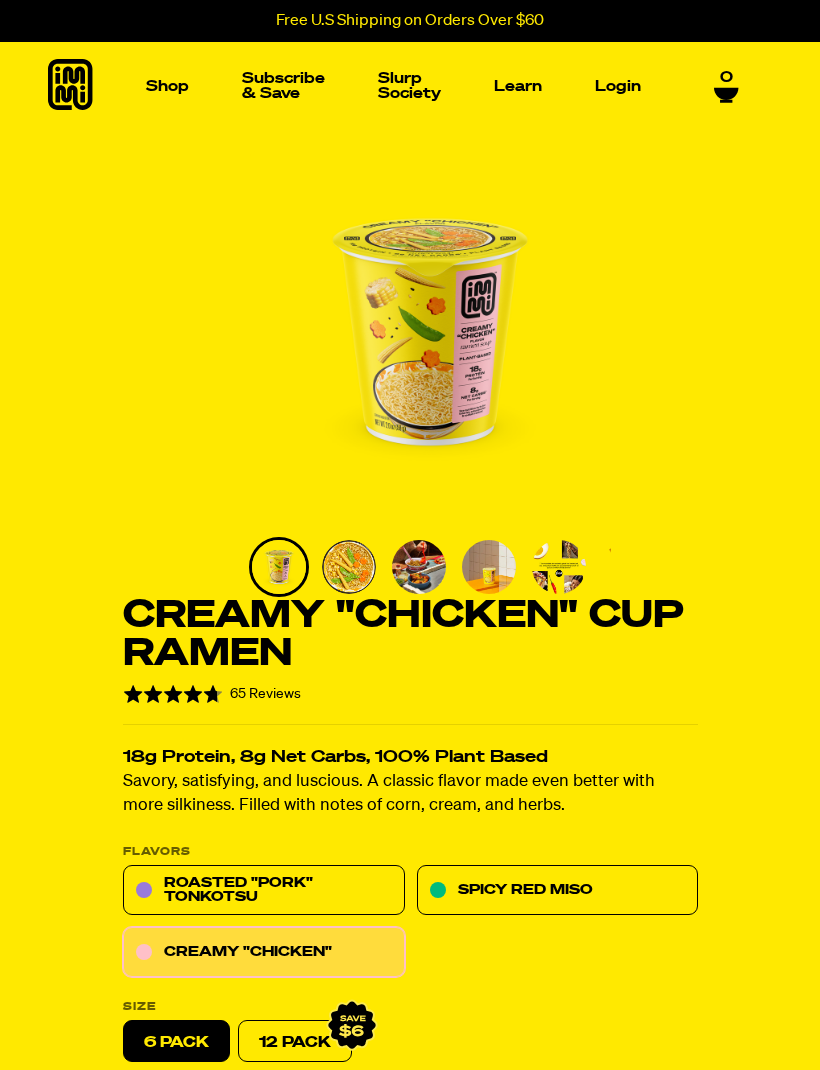 click at bounding box center [106, 236] 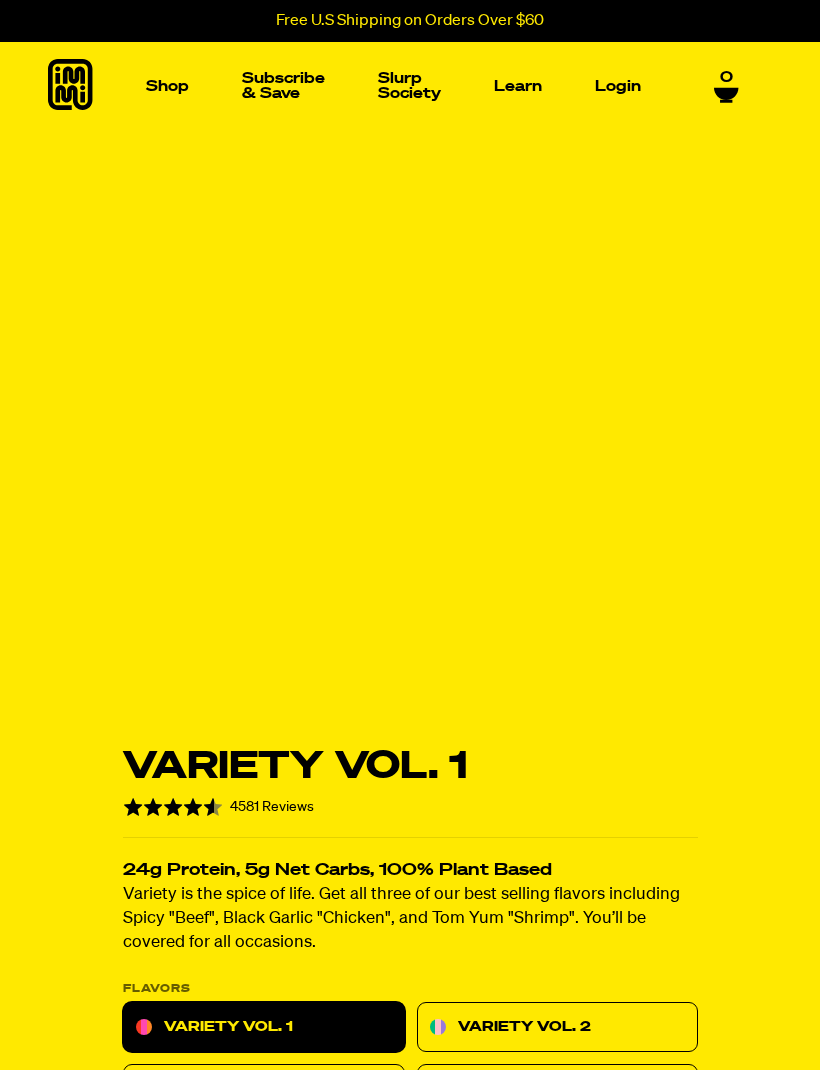 scroll, scrollTop: 0, scrollLeft: 0, axis: both 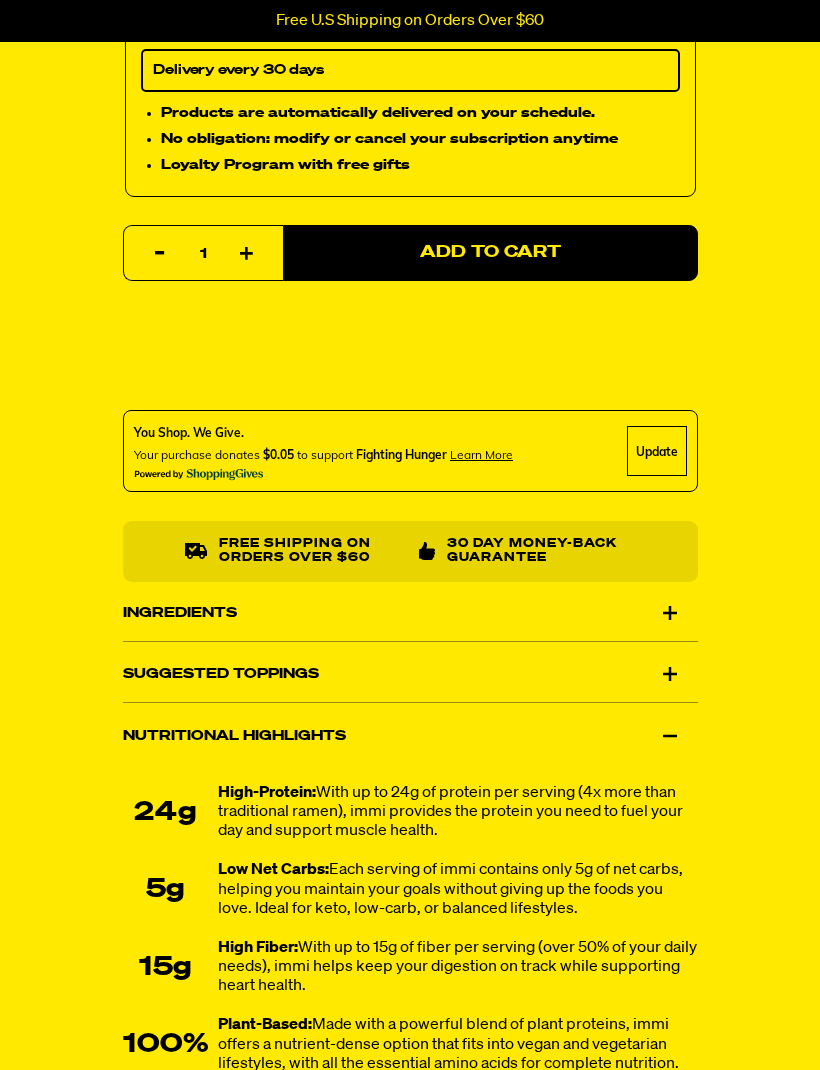 click on "Ingredients" at bounding box center (410, 614) 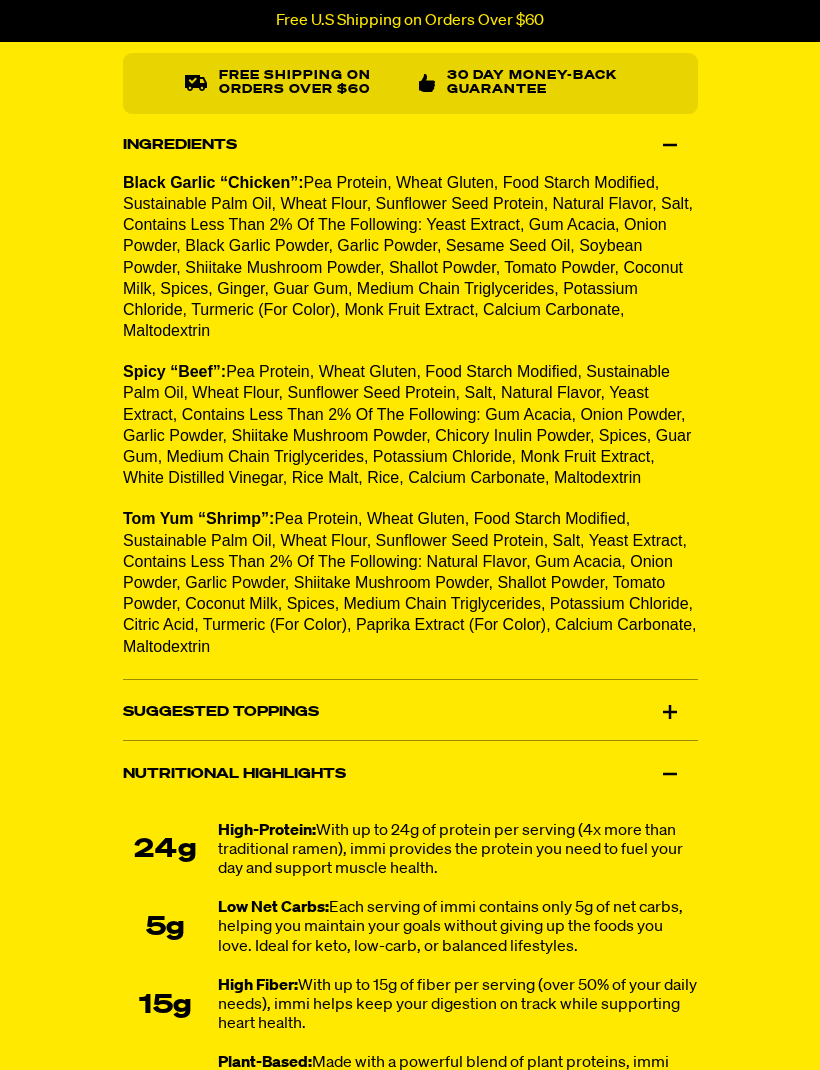 scroll, scrollTop: 1775, scrollLeft: 0, axis: vertical 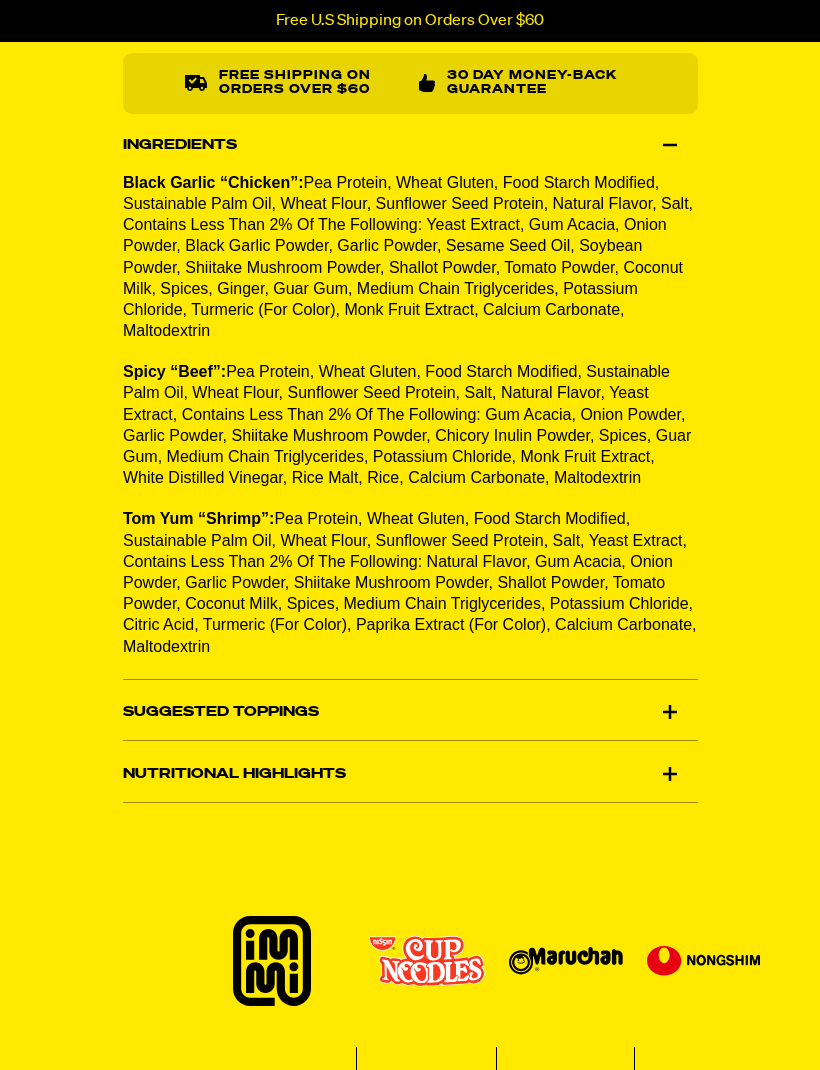 click on "Nutritional Highlights" at bounding box center (410, 774) 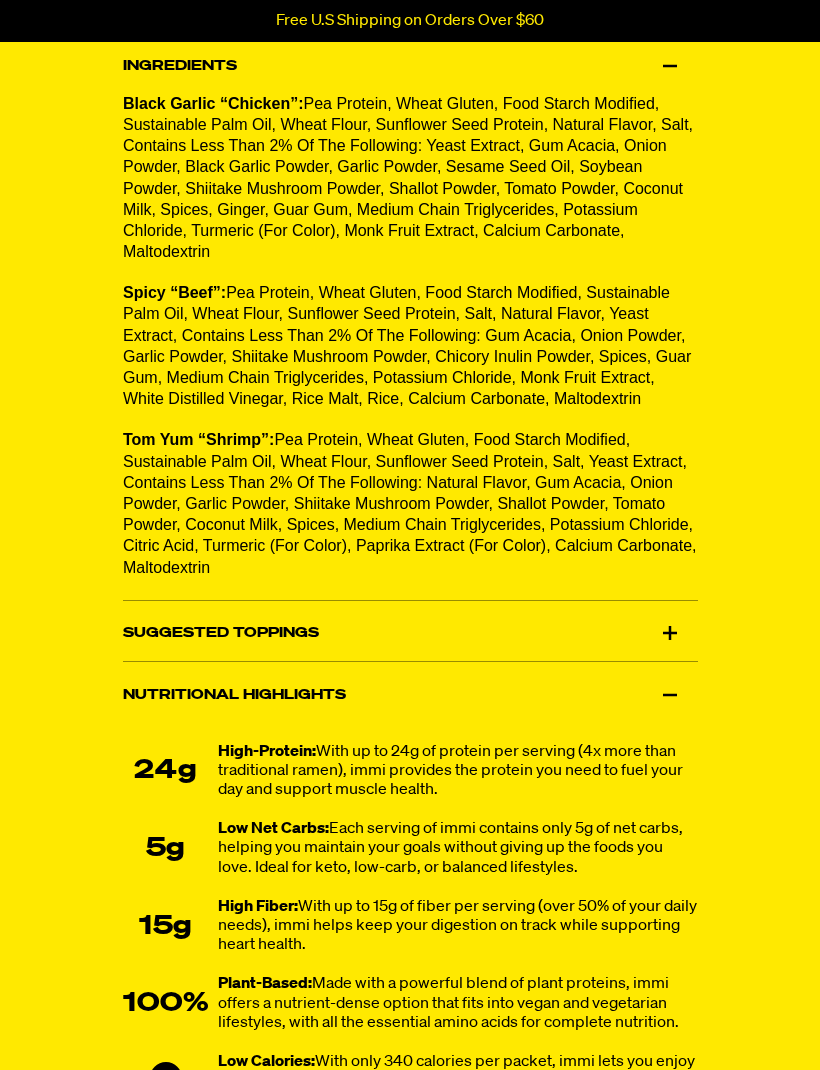 scroll, scrollTop: 1854, scrollLeft: 0, axis: vertical 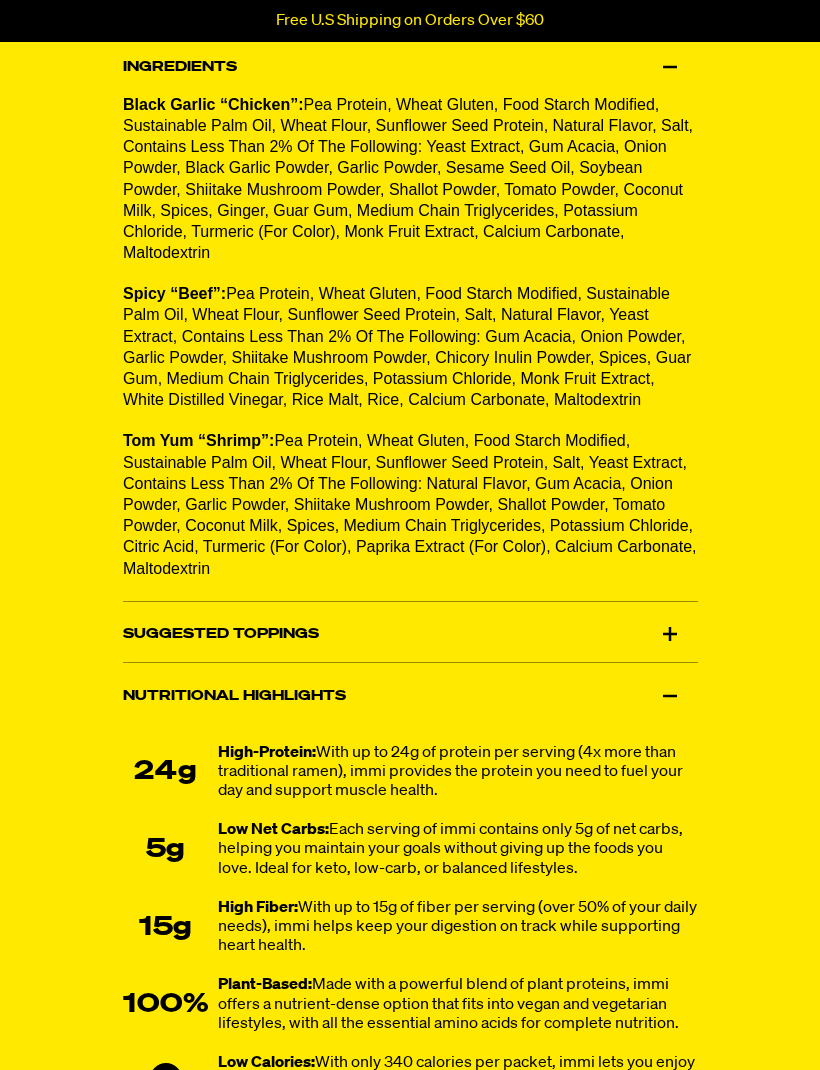 click on "Suggested Toppings" at bounding box center [410, 635] 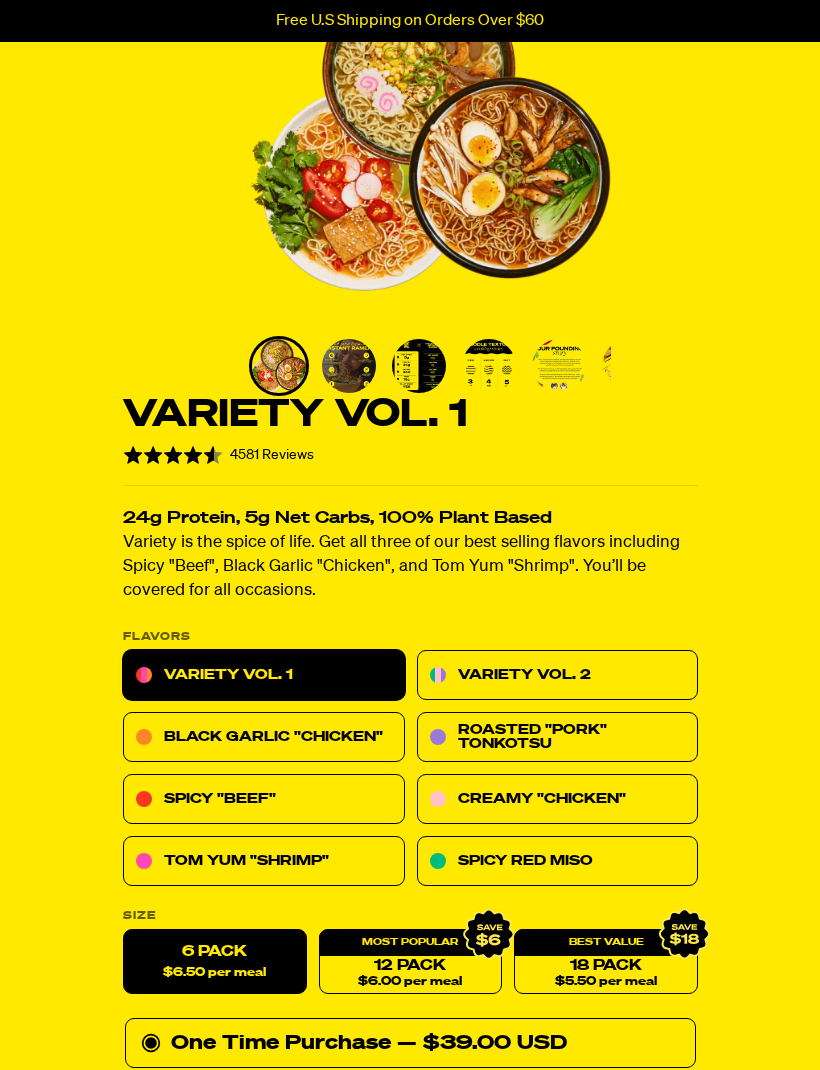 scroll, scrollTop: 194, scrollLeft: 0, axis: vertical 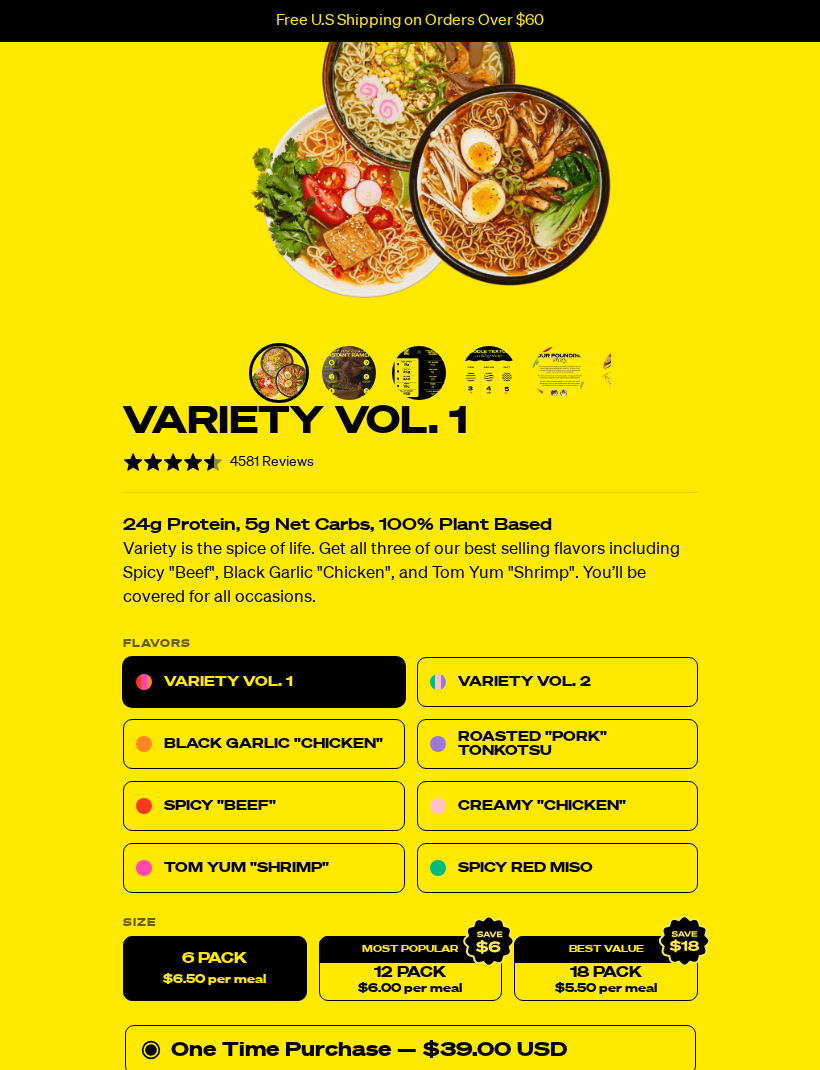 click at bounding box center [489, 373] 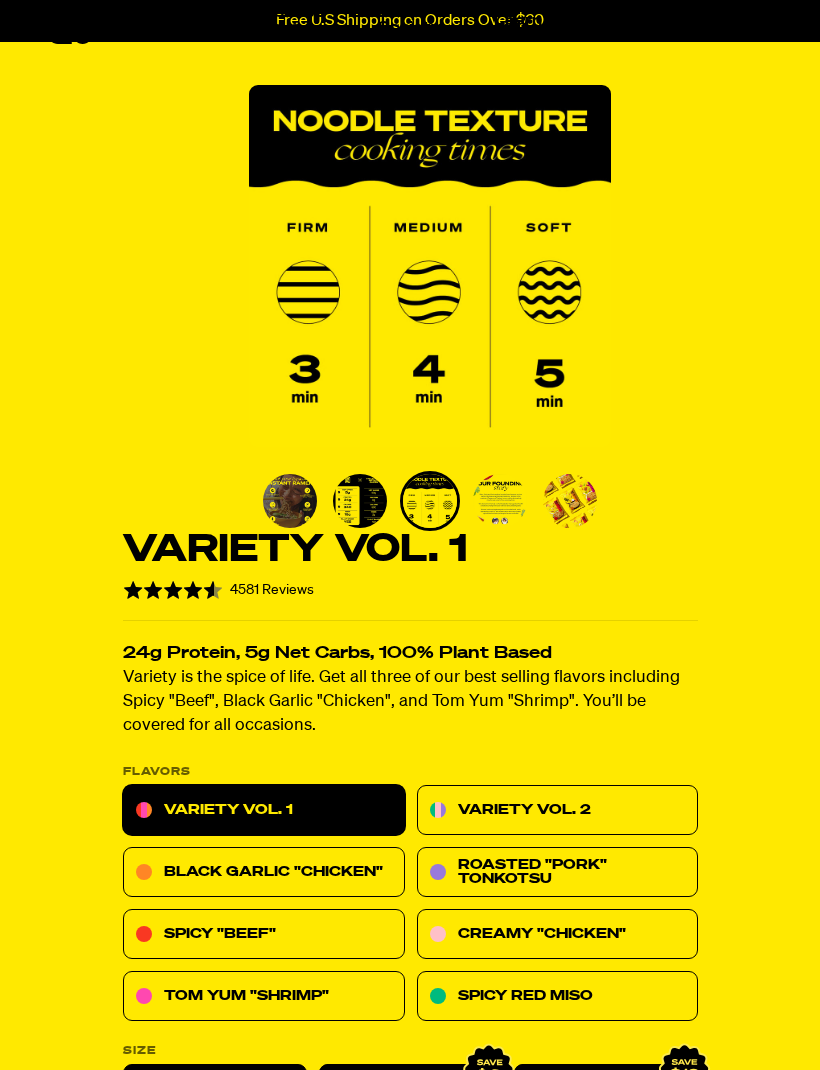 scroll, scrollTop: 65, scrollLeft: 0, axis: vertical 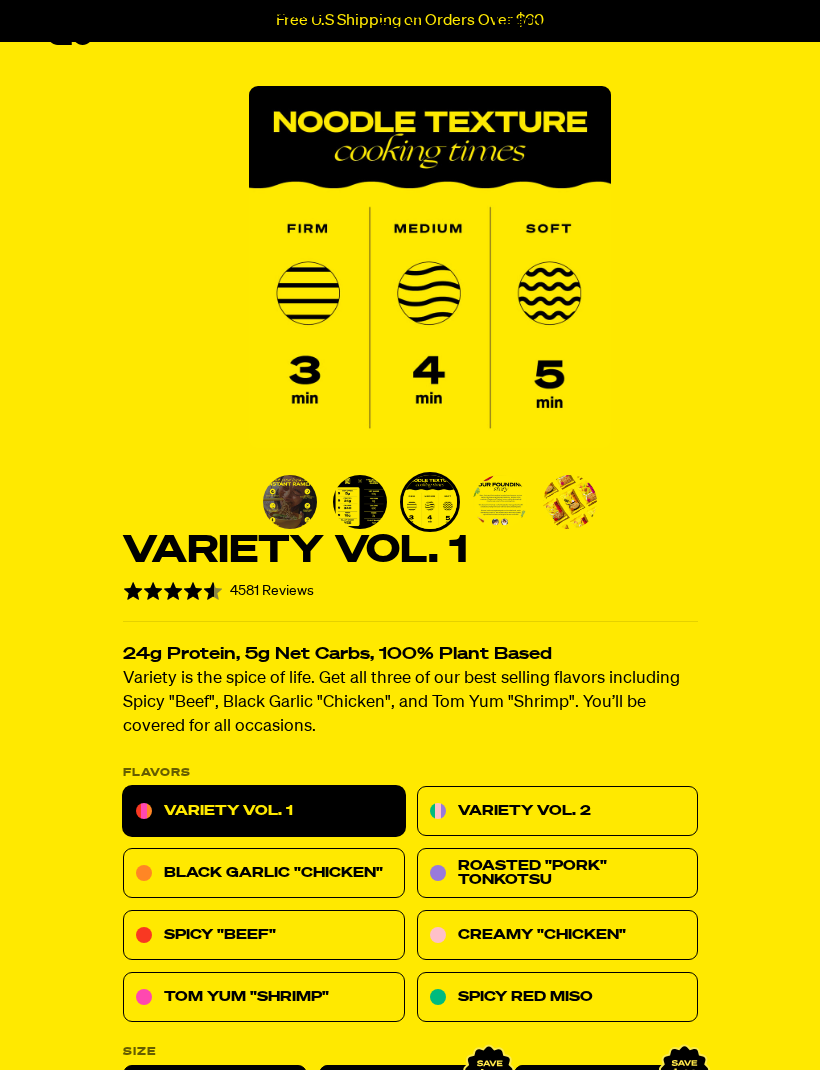 click at bounding box center [570, 502] 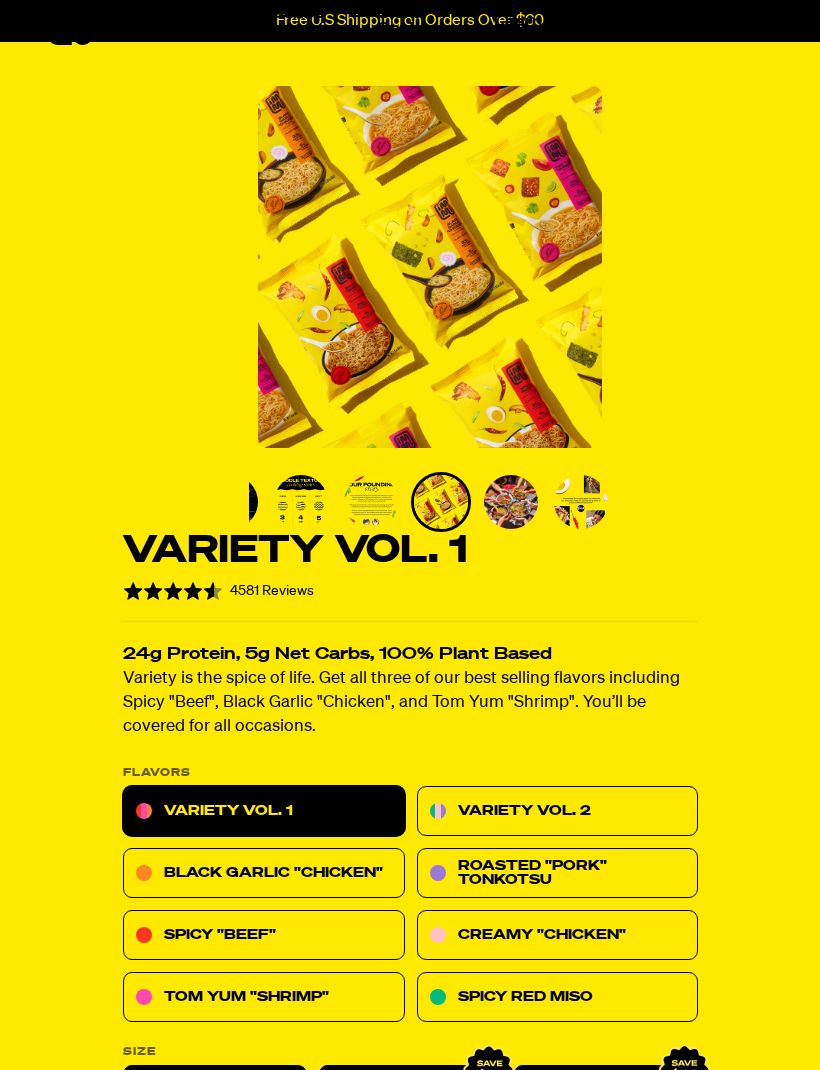click at bounding box center [581, 502] 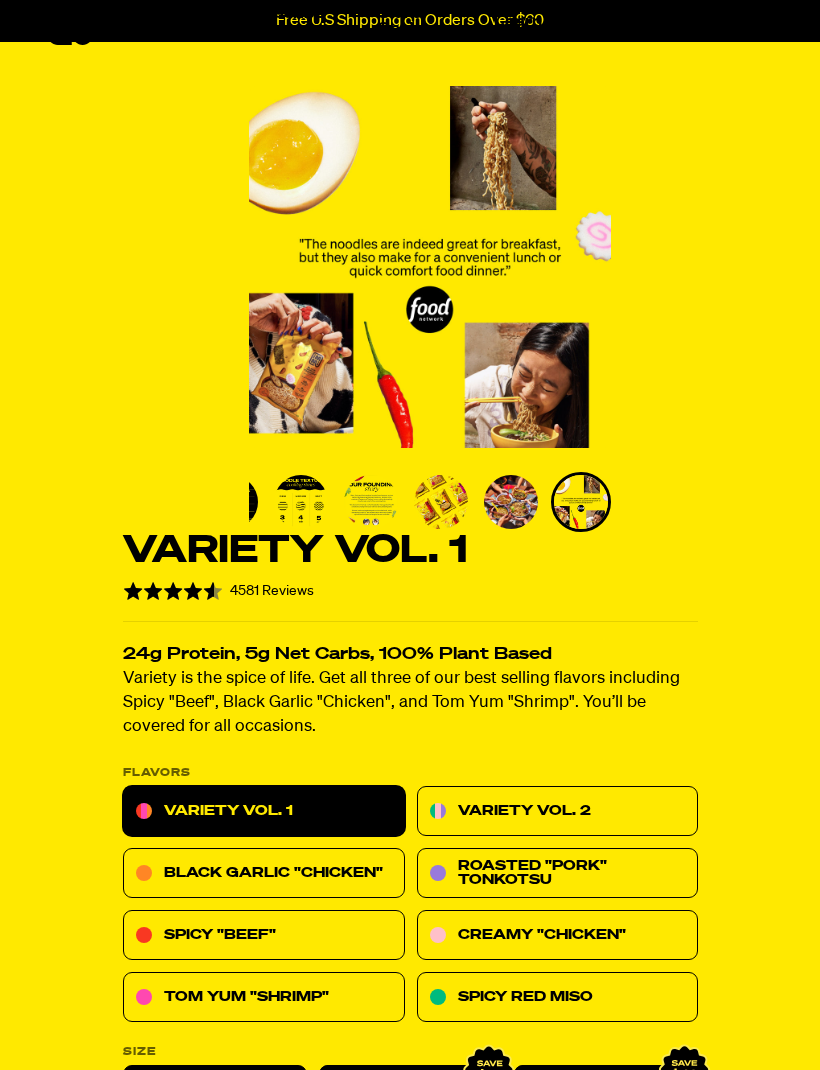 click at bounding box center (441, 502) 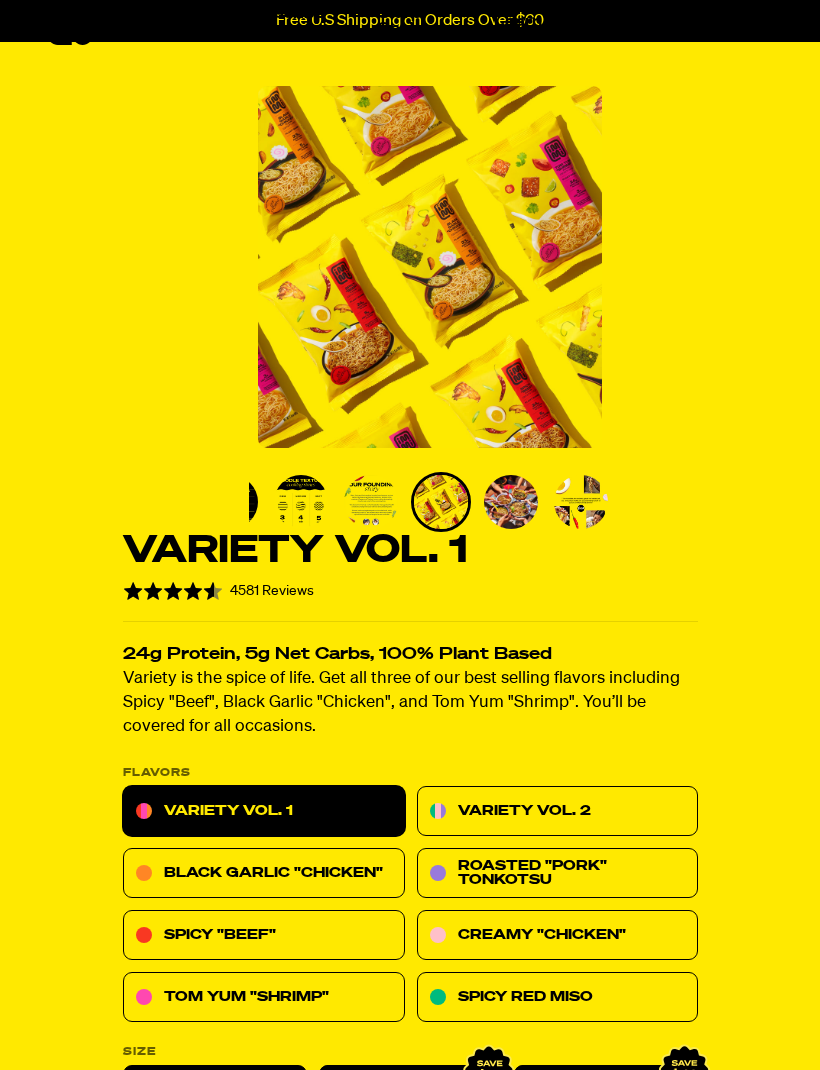 click at bounding box center (371, 502) 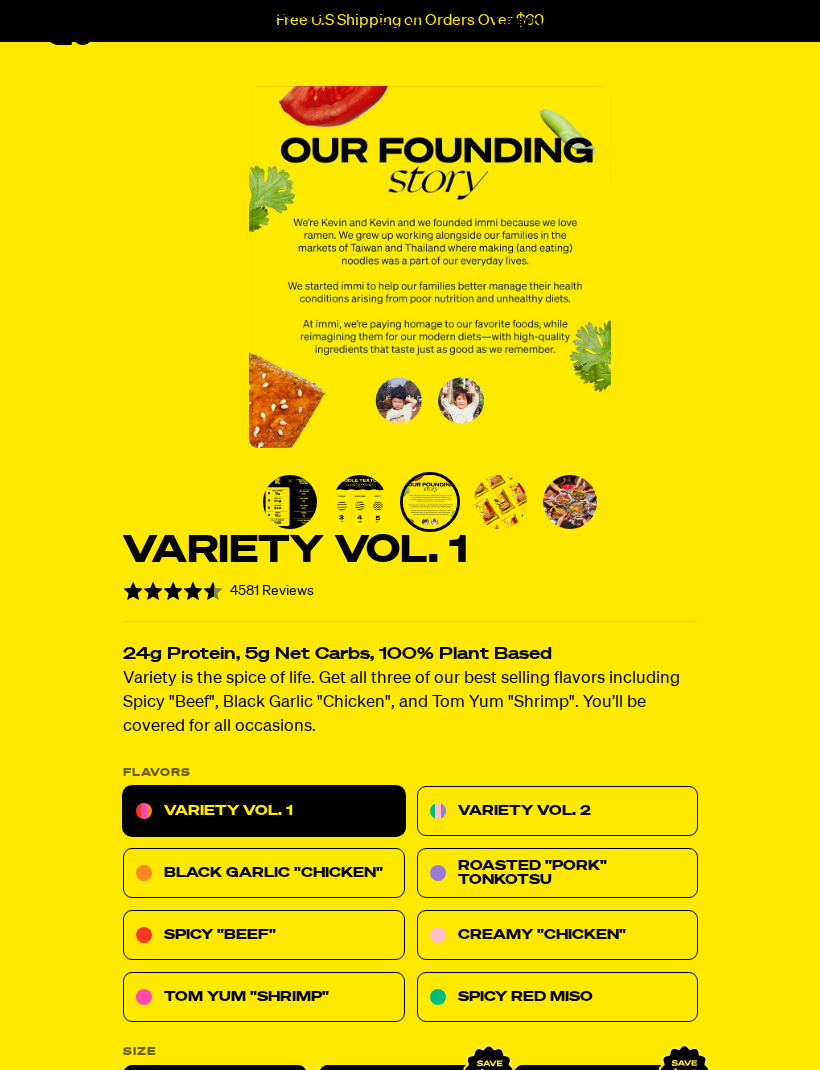 click at bounding box center [360, 502] 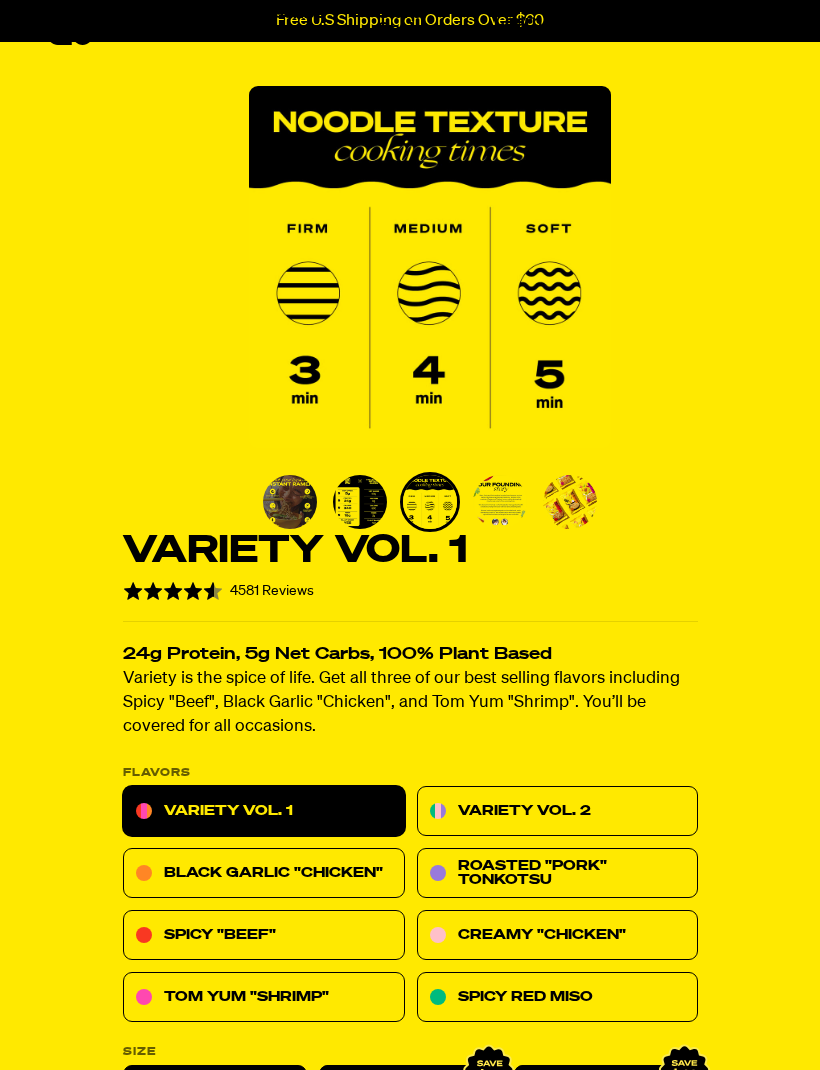 click at bounding box center (360, 502) 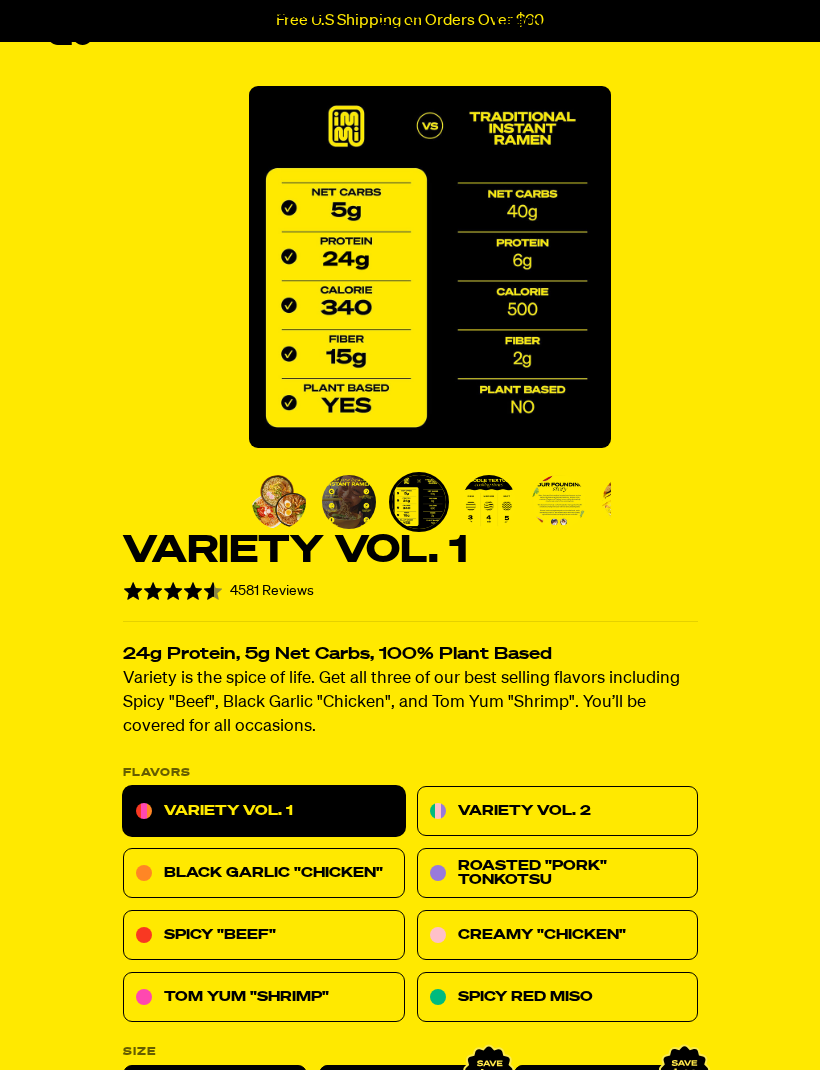 click at bounding box center [349, 502] 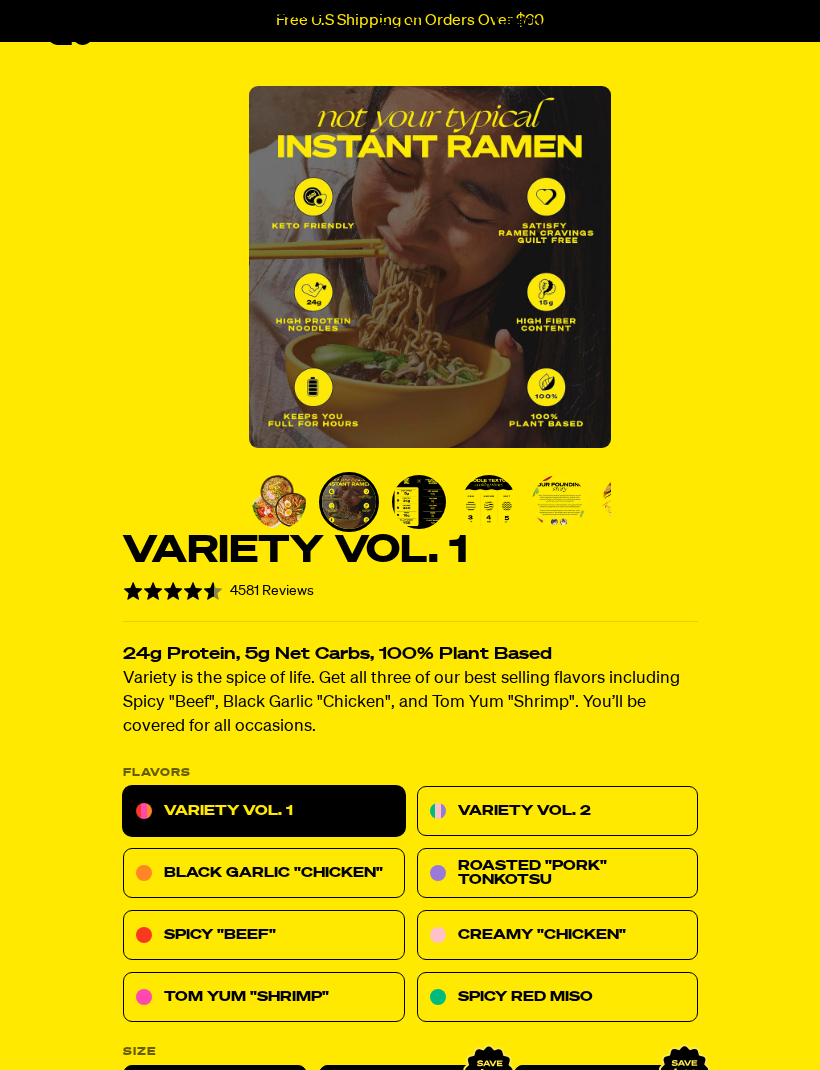 click at bounding box center [279, 502] 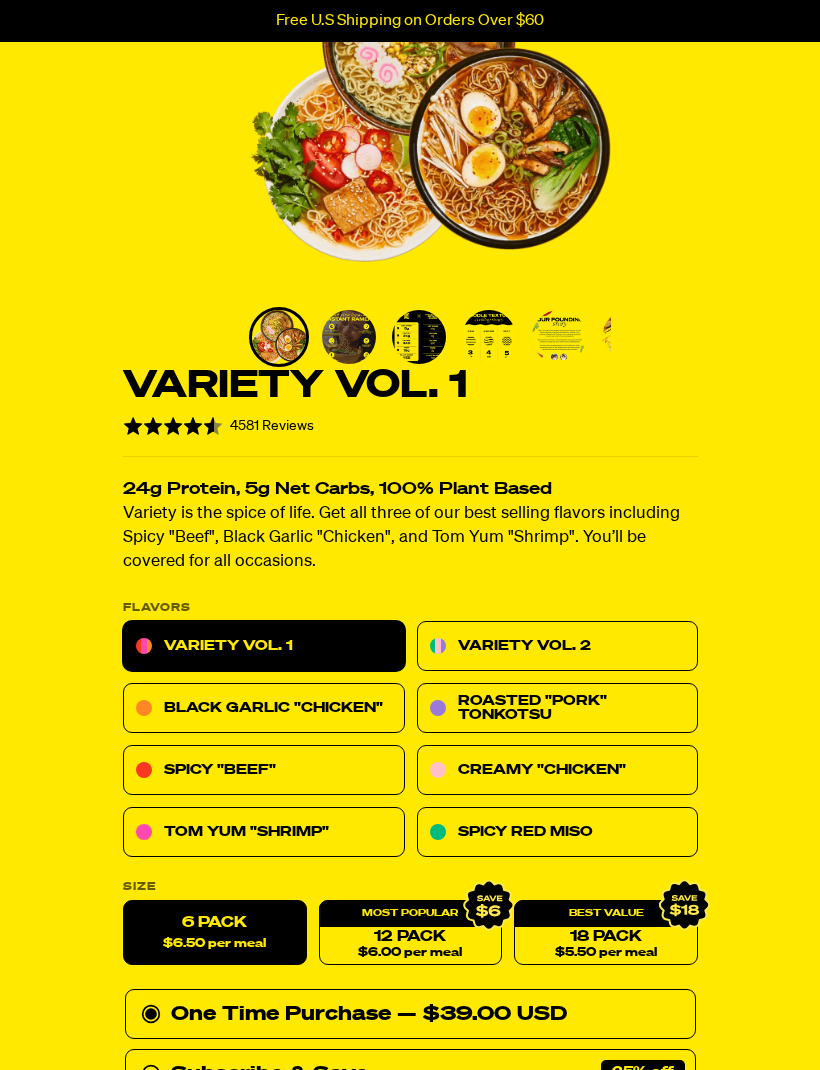 scroll, scrollTop: 230, scrollLeft: 0, axis: vertical 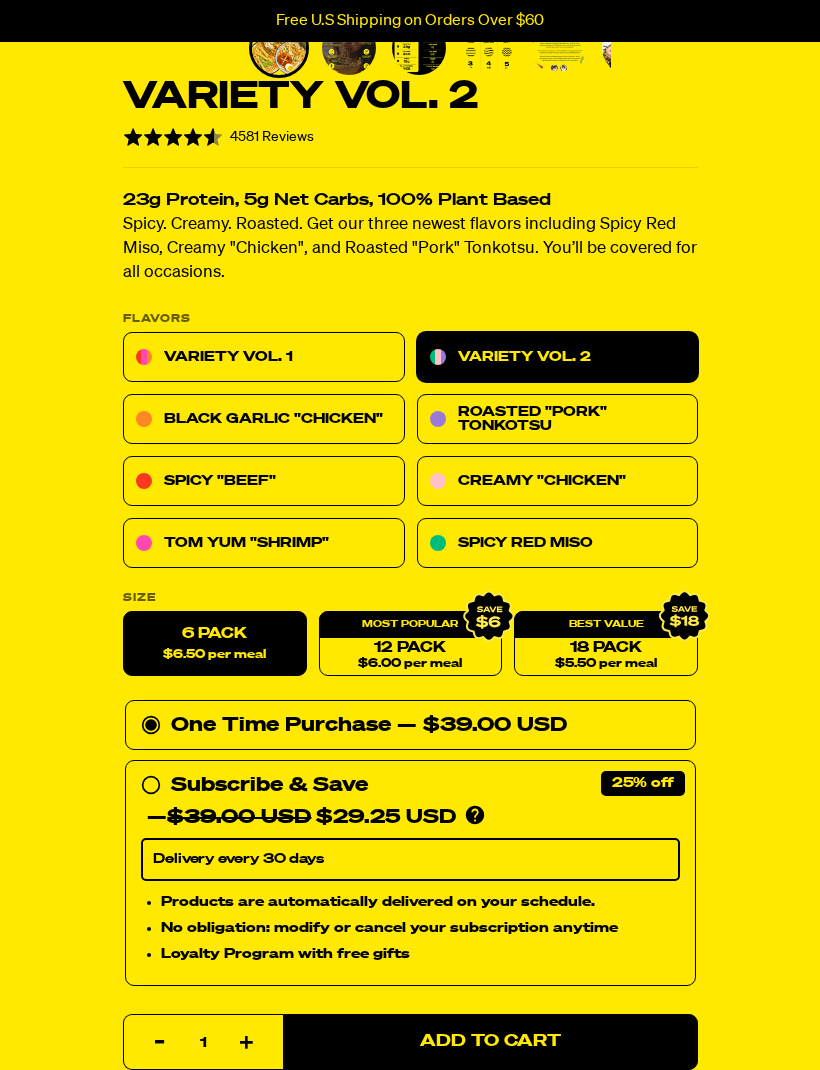 click on "12 Pack  $6.00 per meal" at bounding box center (410, 644) 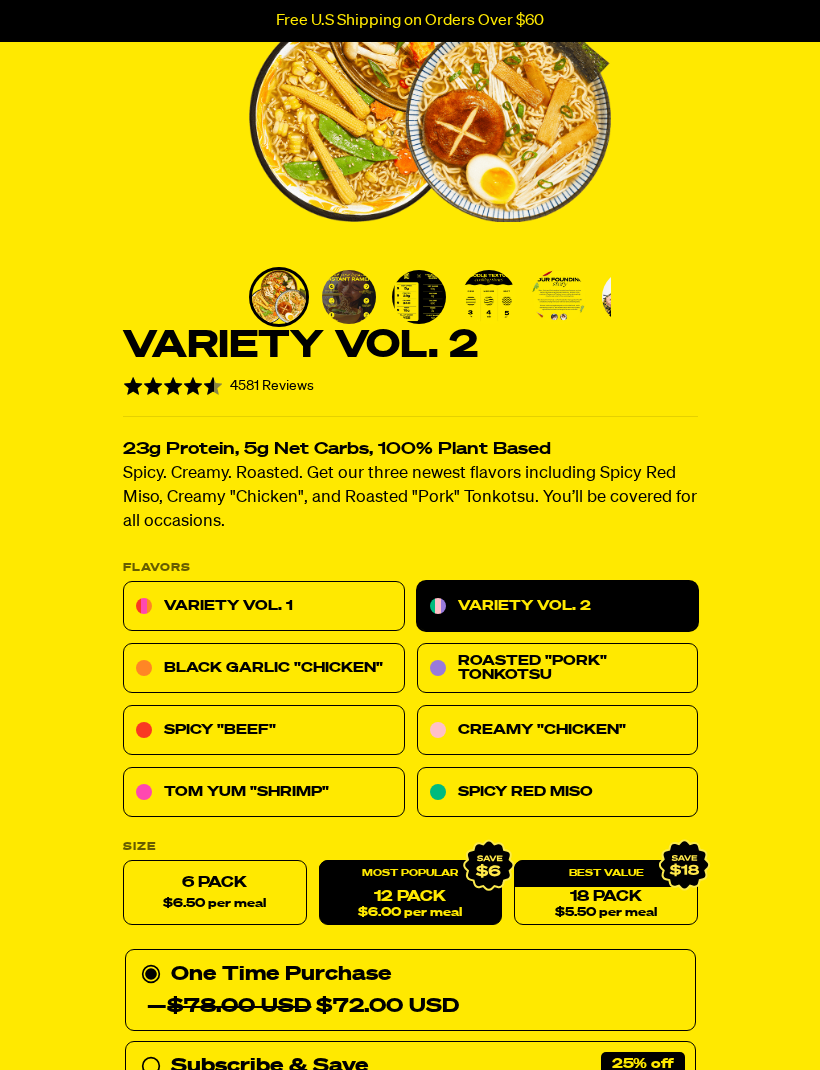 scroll, scrollTop: 272, scrollLeft: 0, axis: vertical 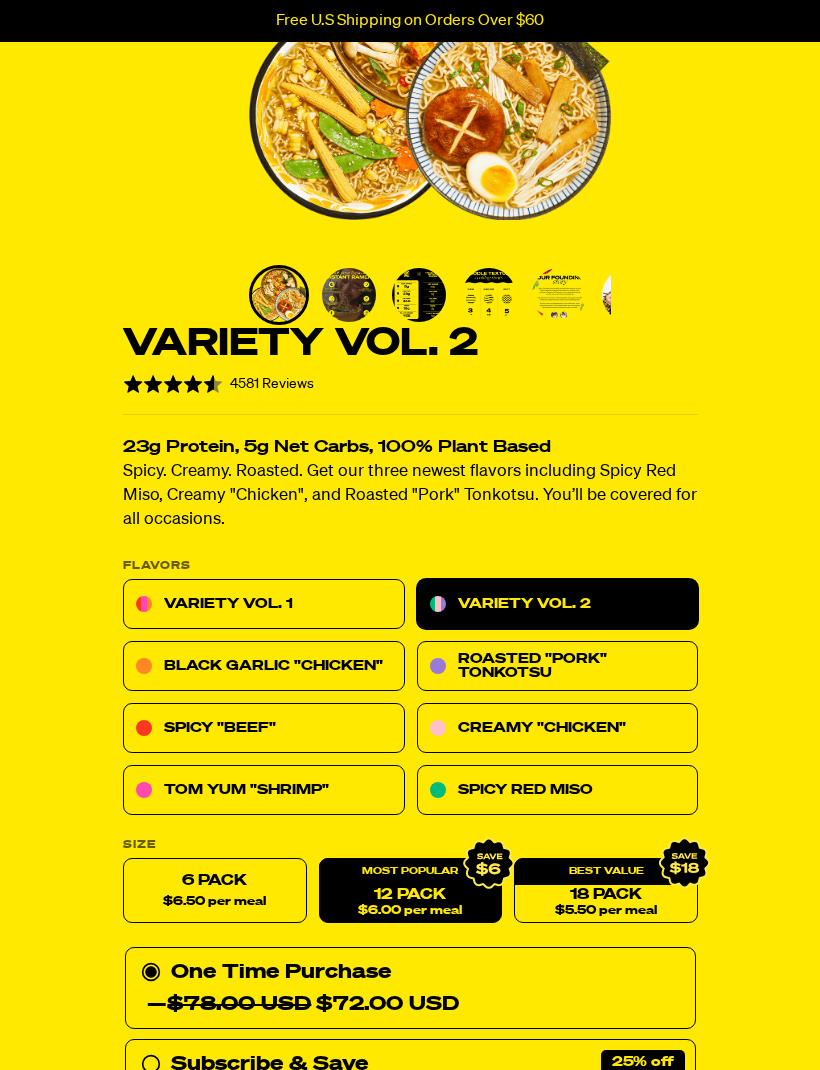 click on "Variety Vol. 1" at bounding box center [264, 605] 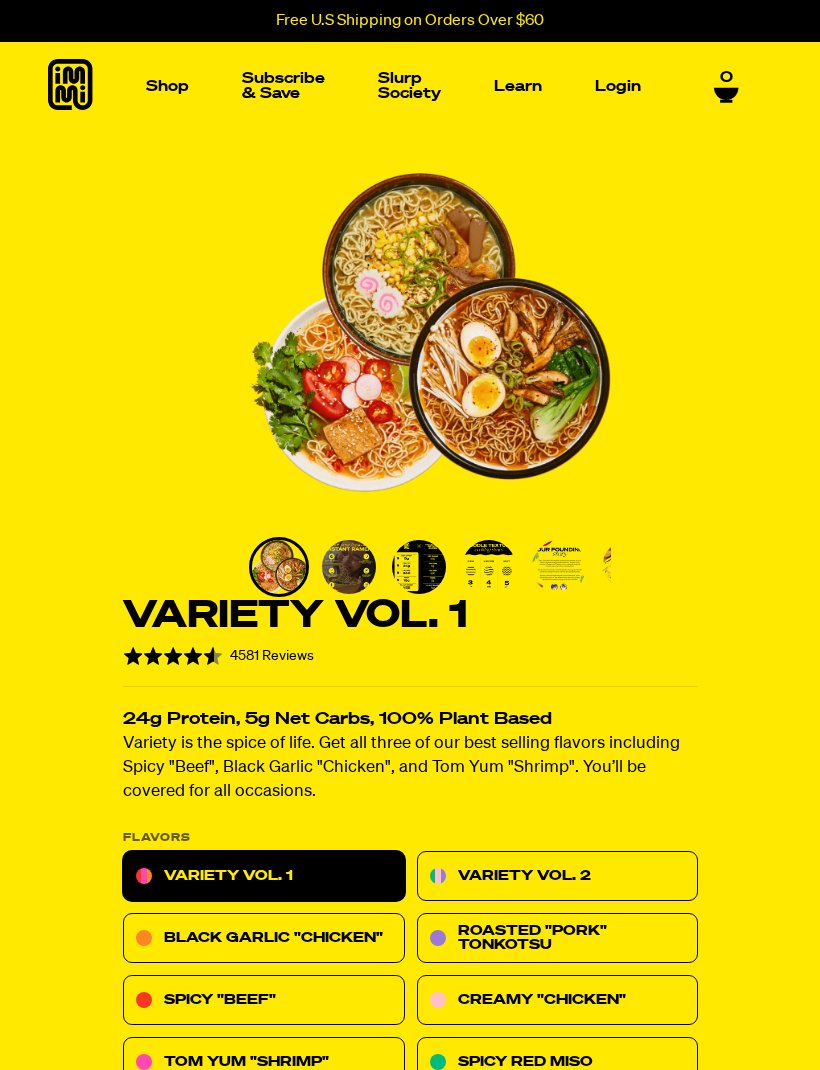 scroll, scrollTop: 0, scrollLeft: 0, axis: both 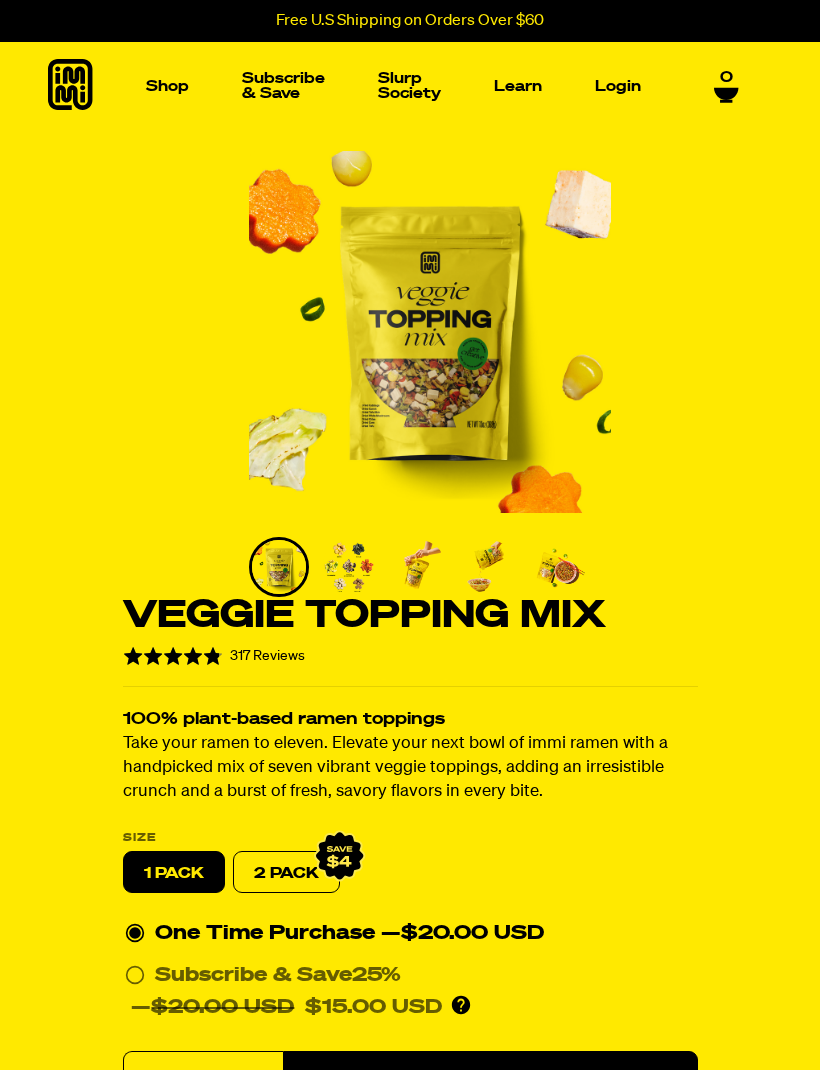 click at bounding box center [349, 567] 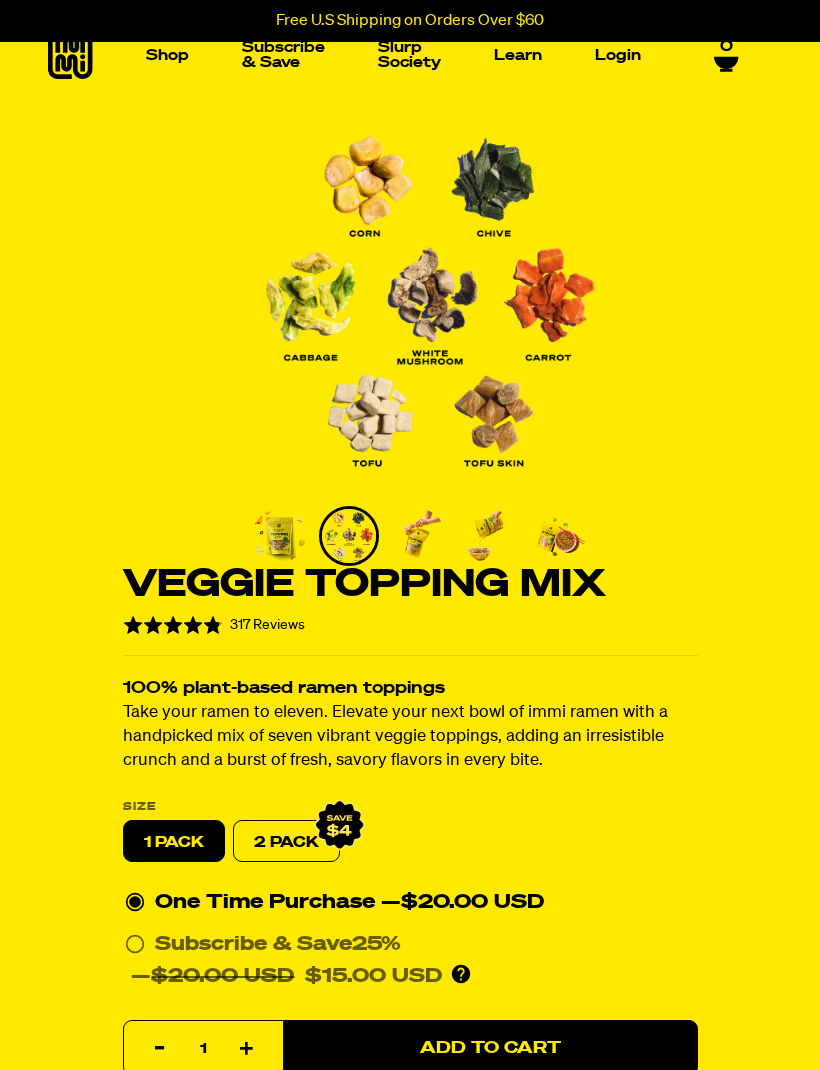 scroll, scrollTop: 0, scrollLeft: 0, axis: both 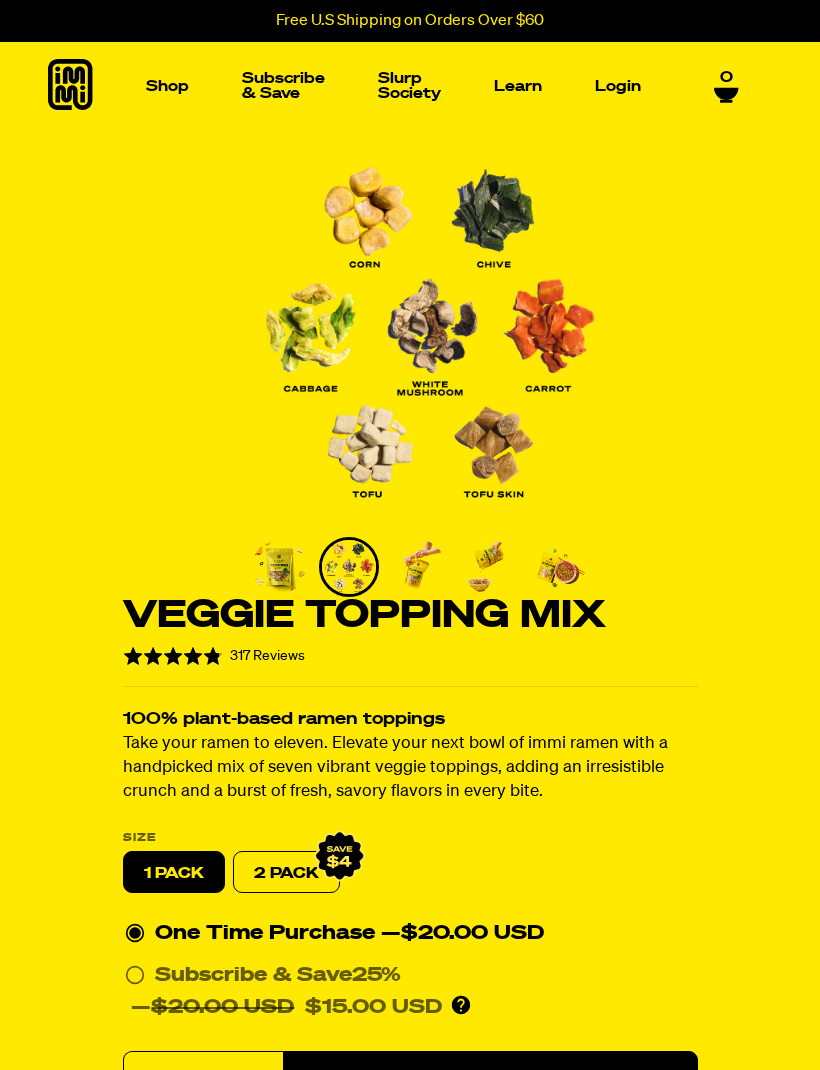 click at bounding box center (279, 567) 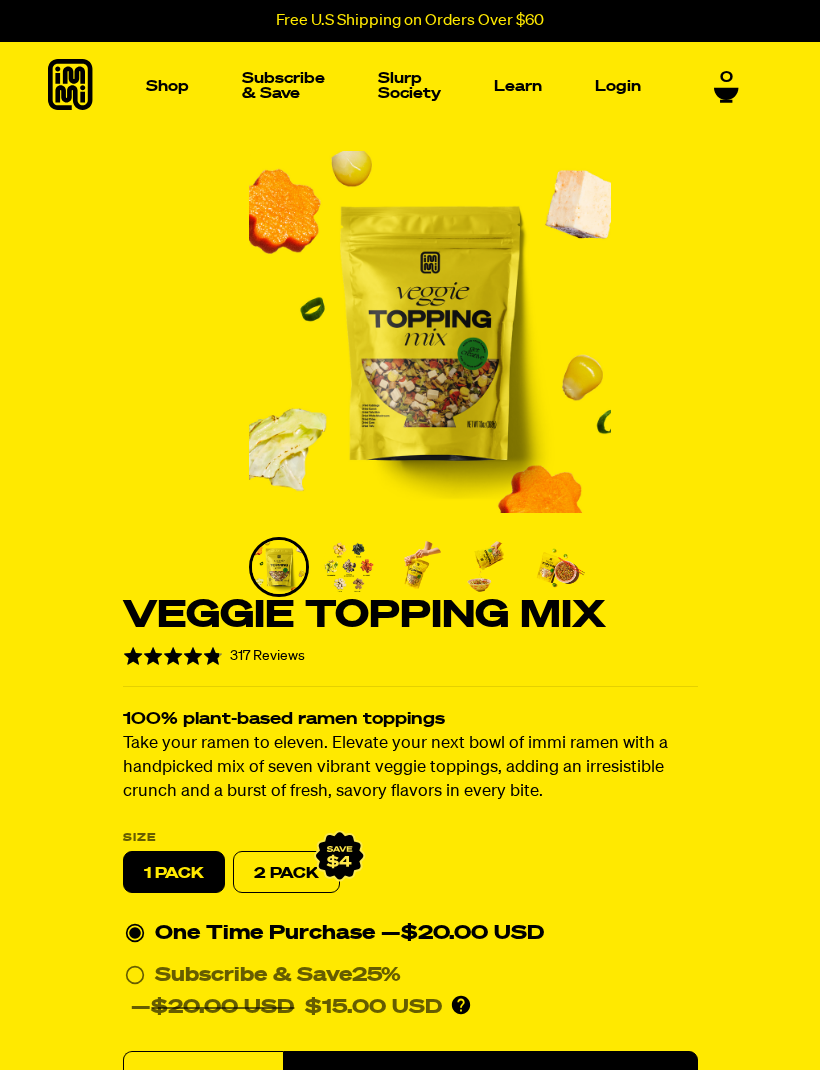 click at bounding box center (349, 567) 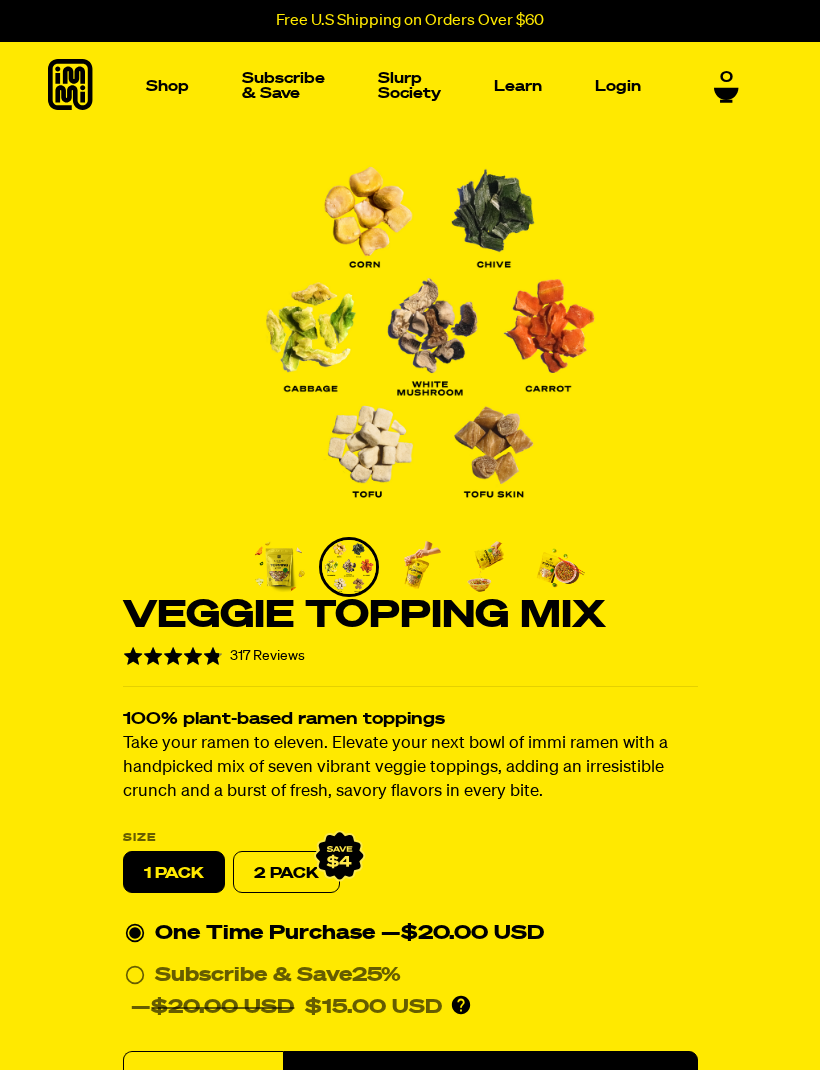 click at bounding box center (419, 567) 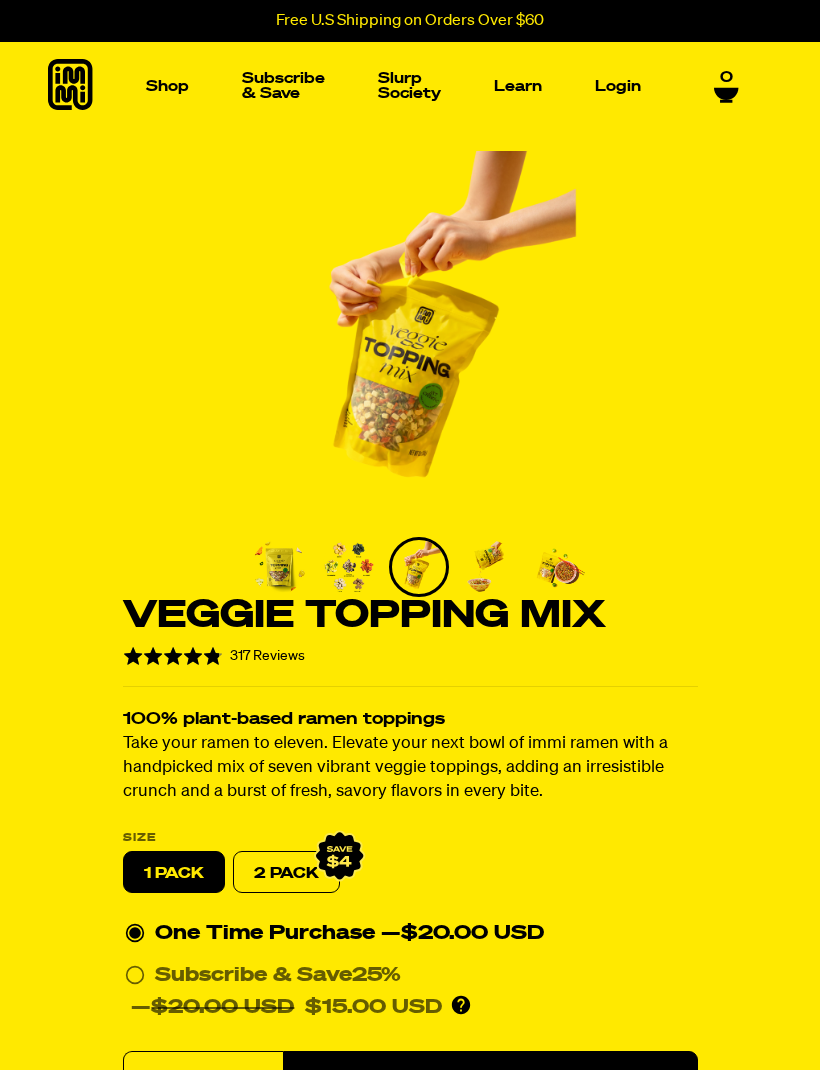 click at bounding box center [489, 567] 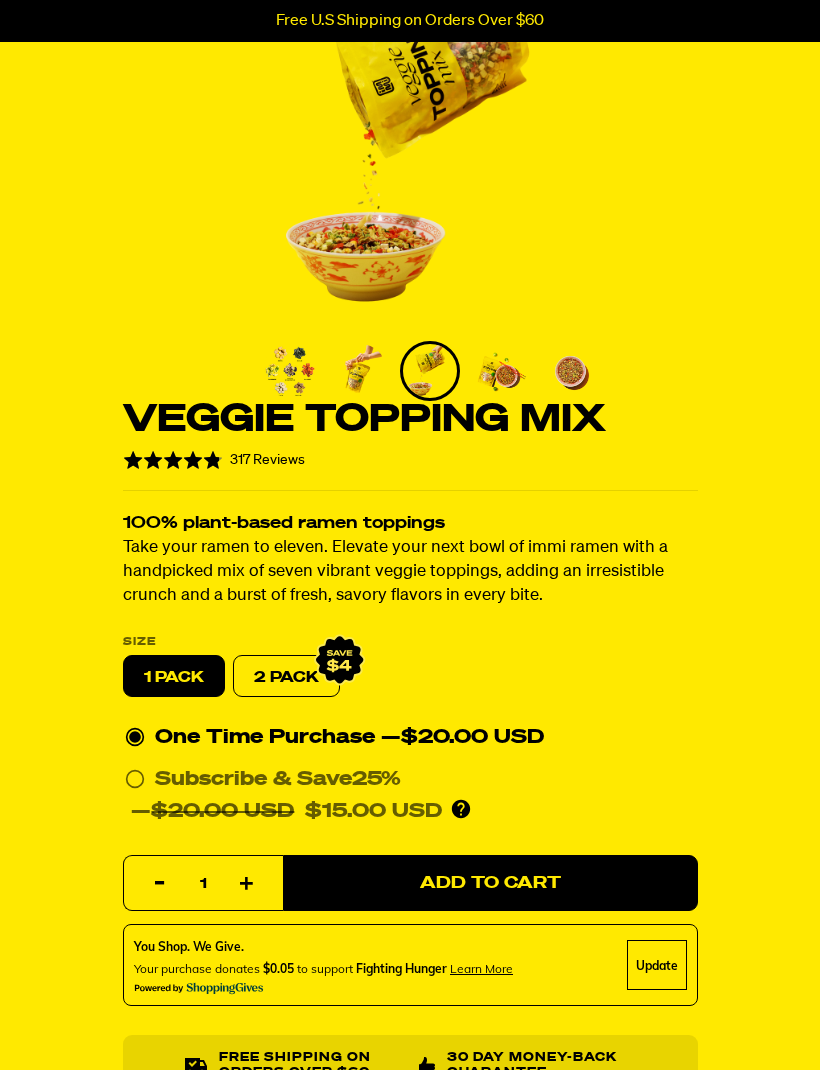 scroll, scrollTop: 0, scrollLeft: 0, axis: both 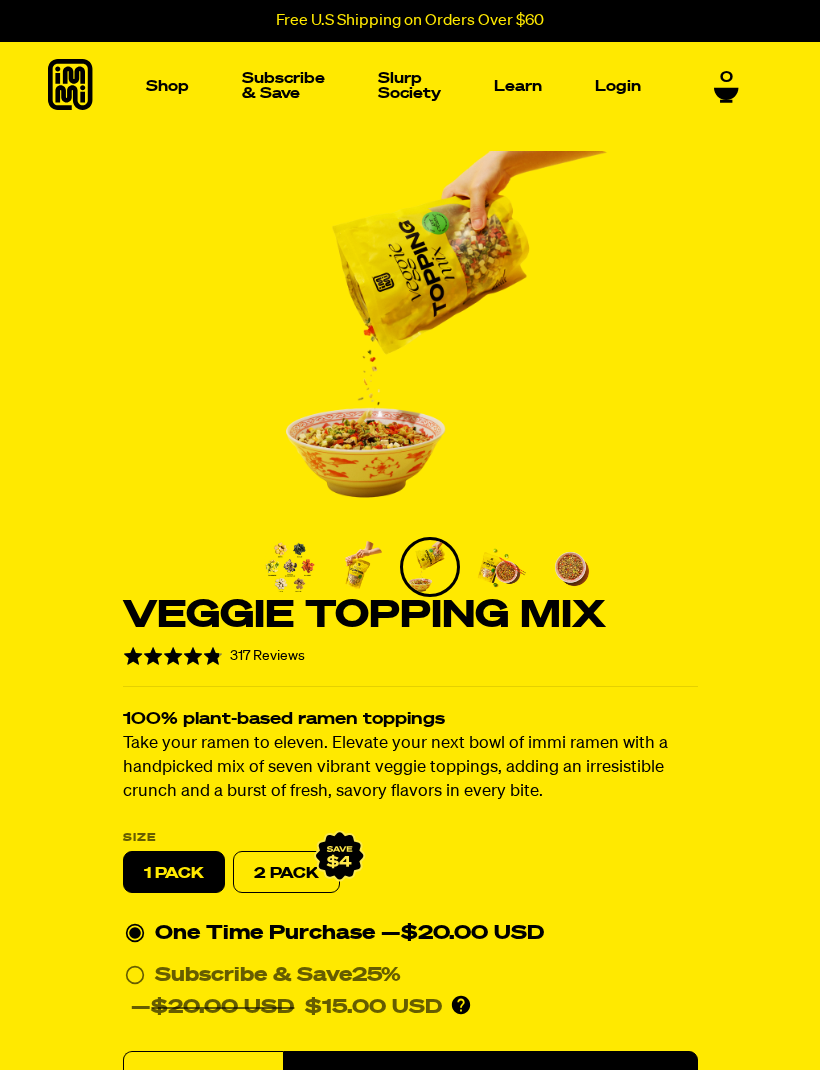 click at bounding box center (106, 236) 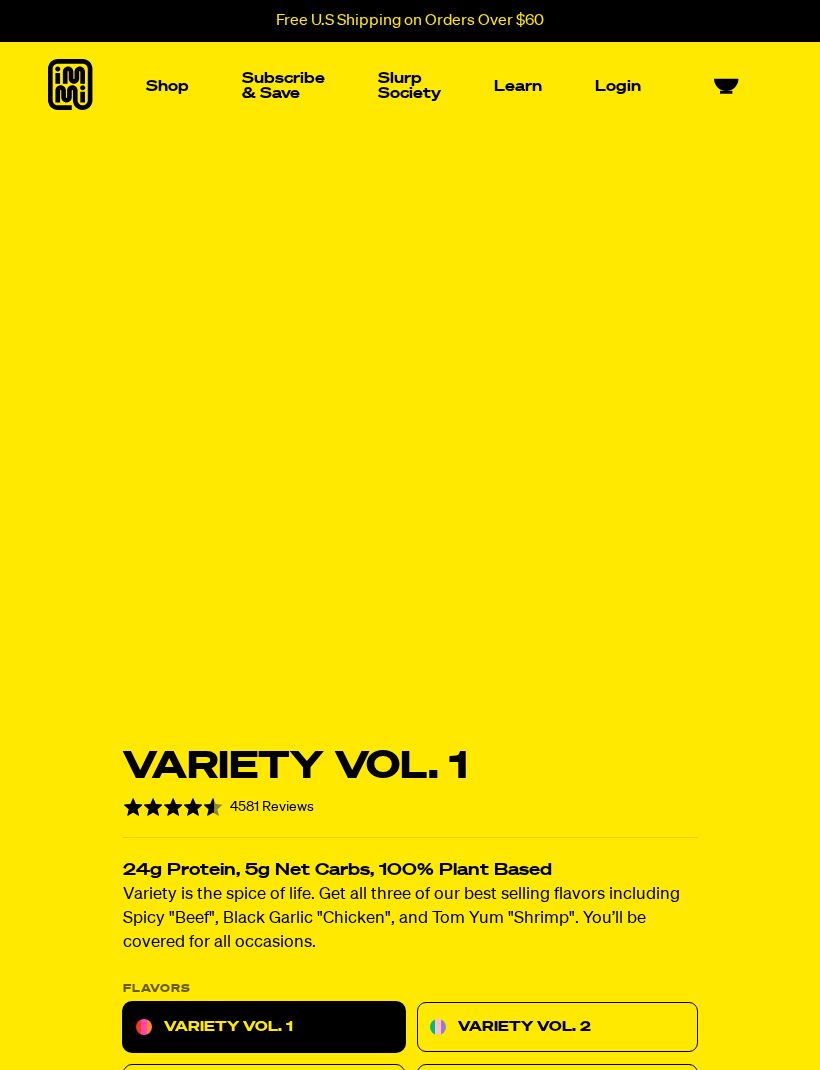 scroll, scrollTop: 0, scrollLeft: 0, axis: both 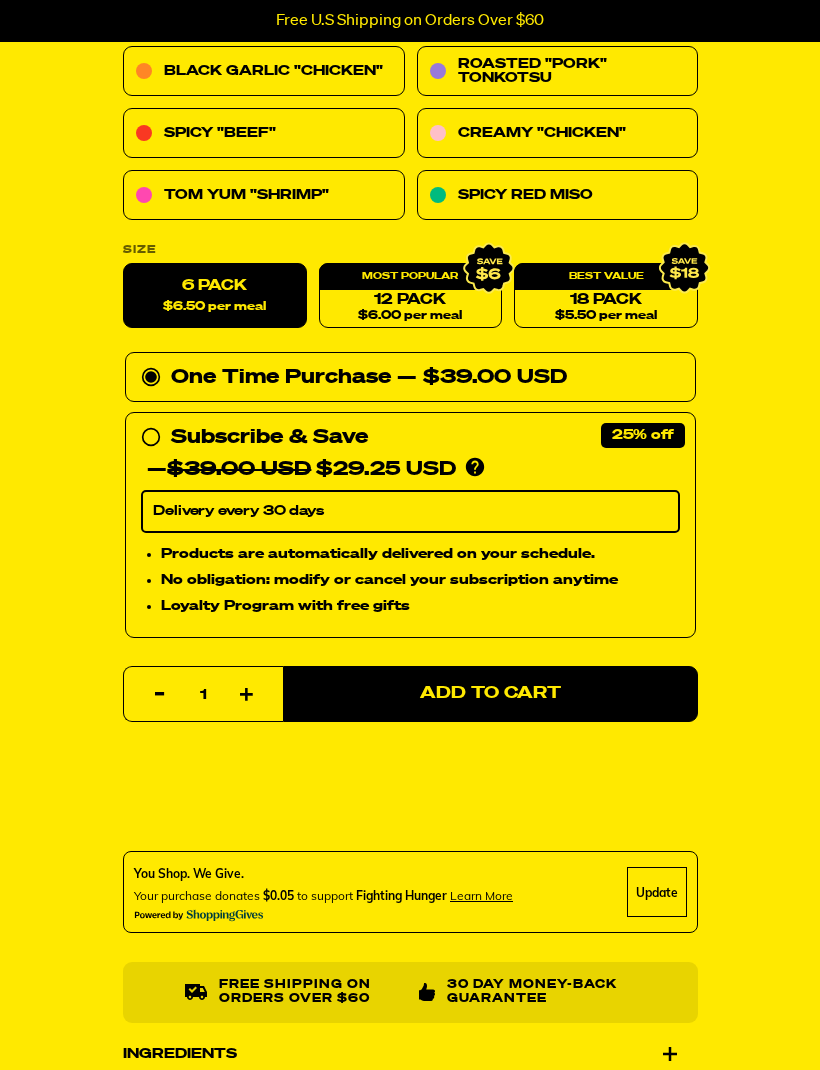 click on "Subscribe & Save  25%    —  $39.00 USD $29.25 USD   You'll receive your selected flavor and pack size every month at a discounted price.  Create an account to manage your subscription including: skipping, changing delivery frequency, or canceling.          Delivery every 30 days            Products are automatically delivered on your schedule.   No obligation: modify or cancel your subscription anytime   Loyalty Program with free gifts" at bounding box center [147, 422] 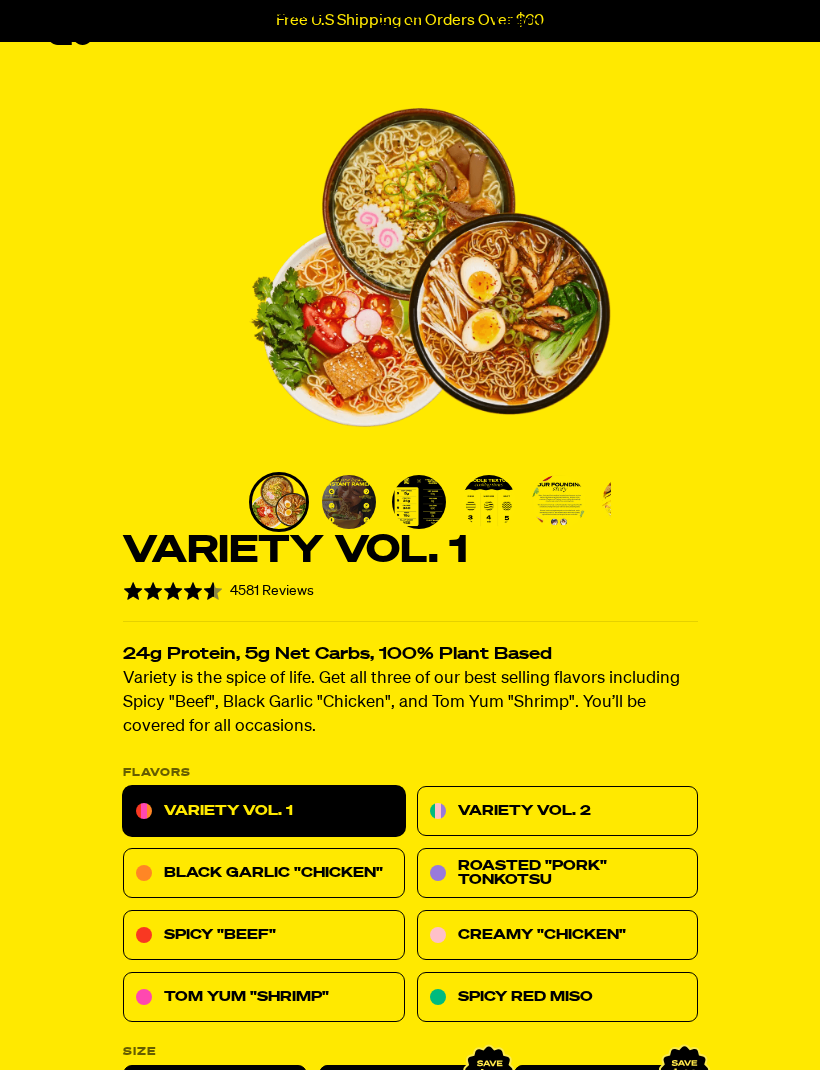 scroll, scrollTop: 0, scrollLeft: 0, axis: both 